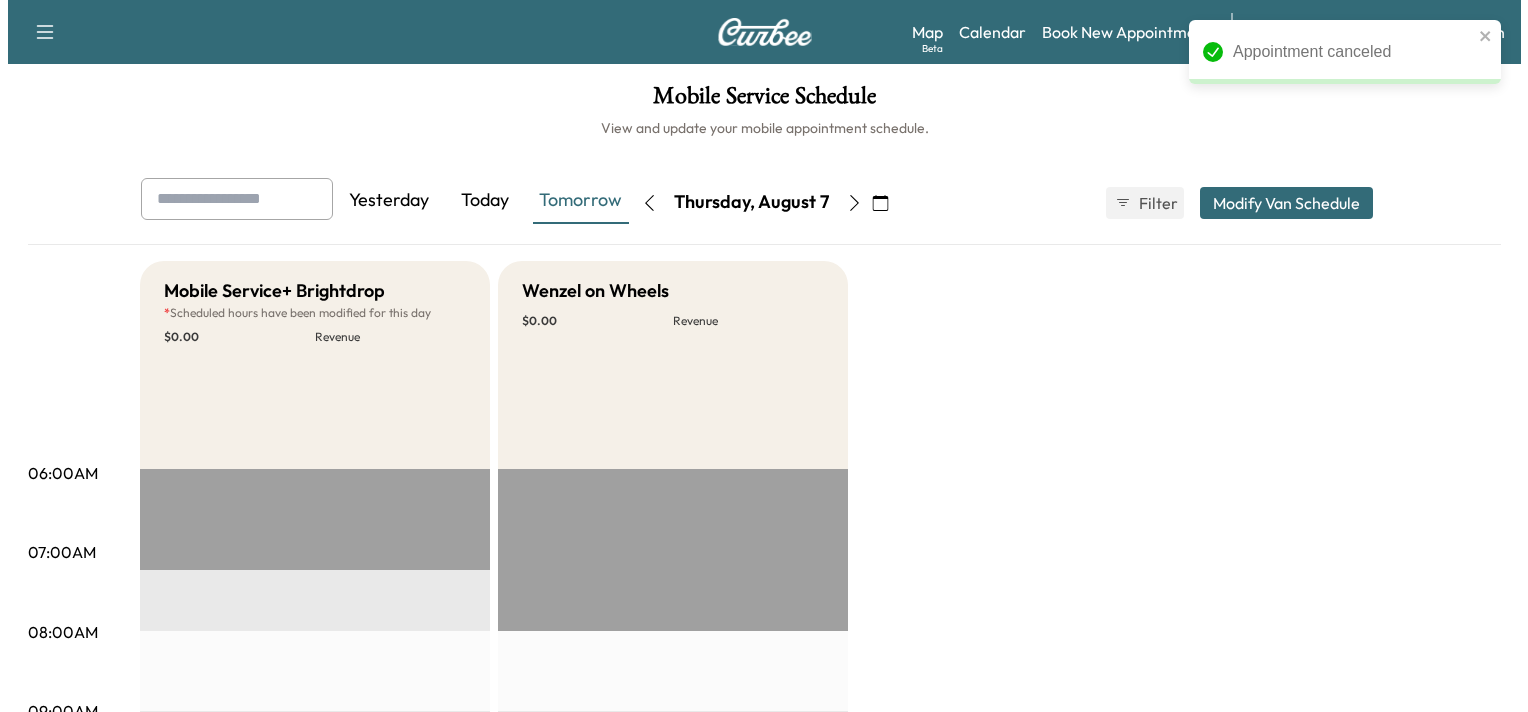 scroll, scrollTop: 0, scrollLeft: 0, axis: both 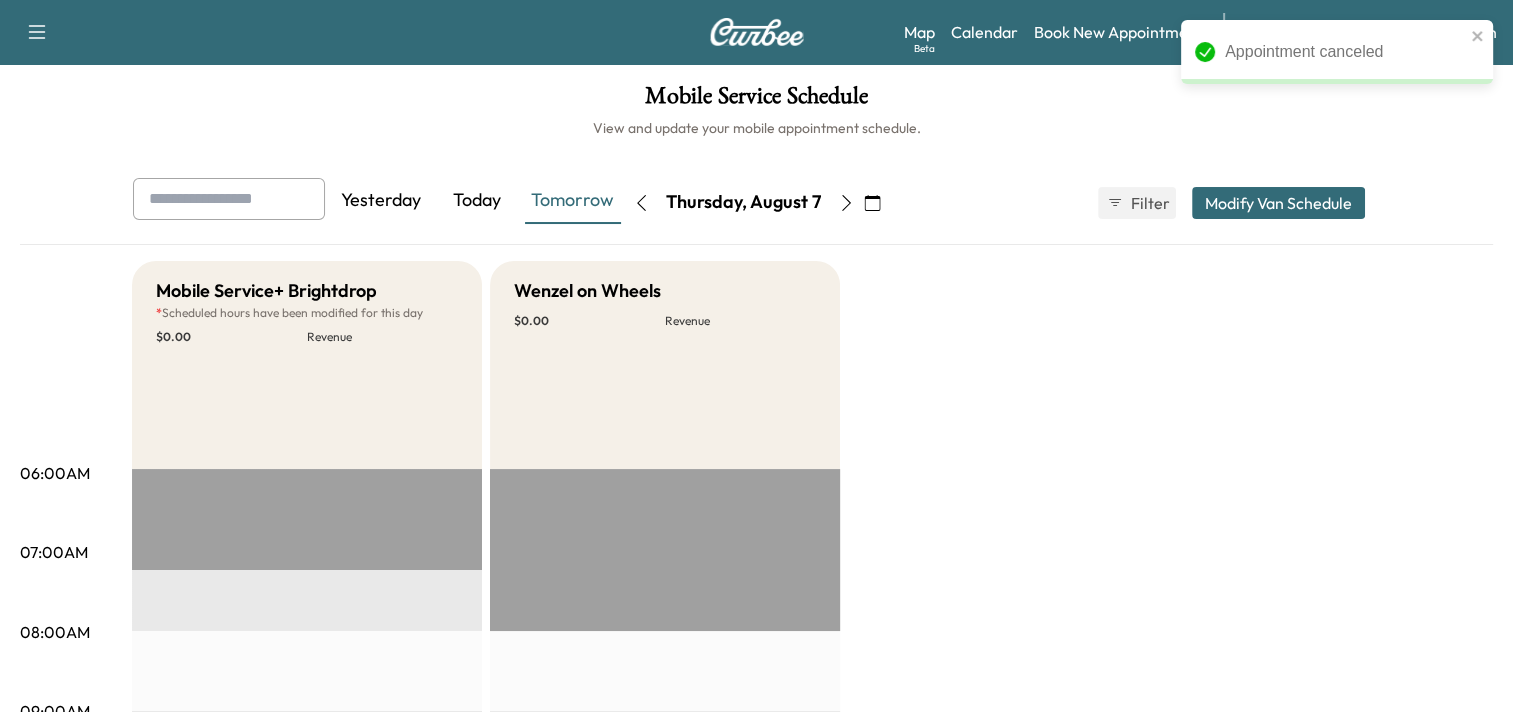 click at bounding box center [757, 32] 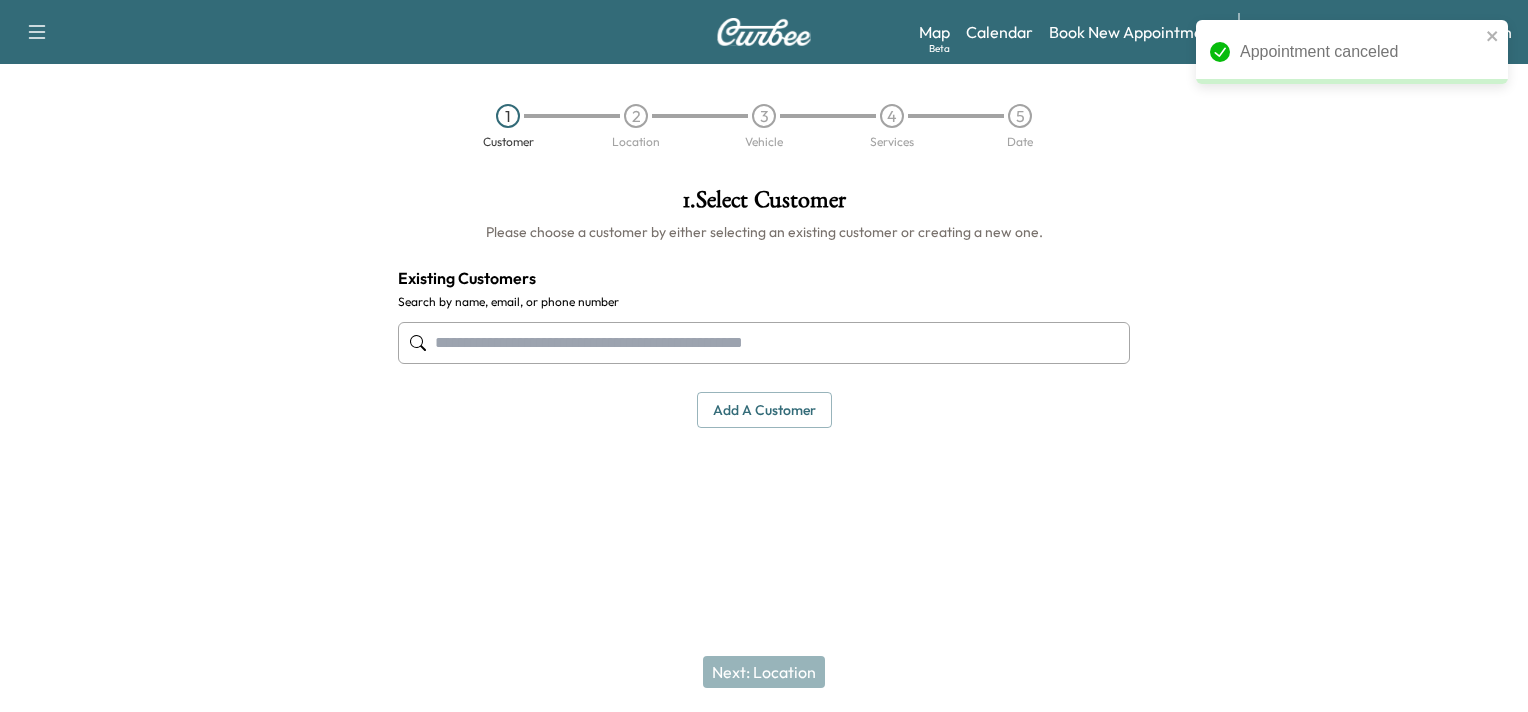 click on "Add a customer" at bounding box center [764, 410] 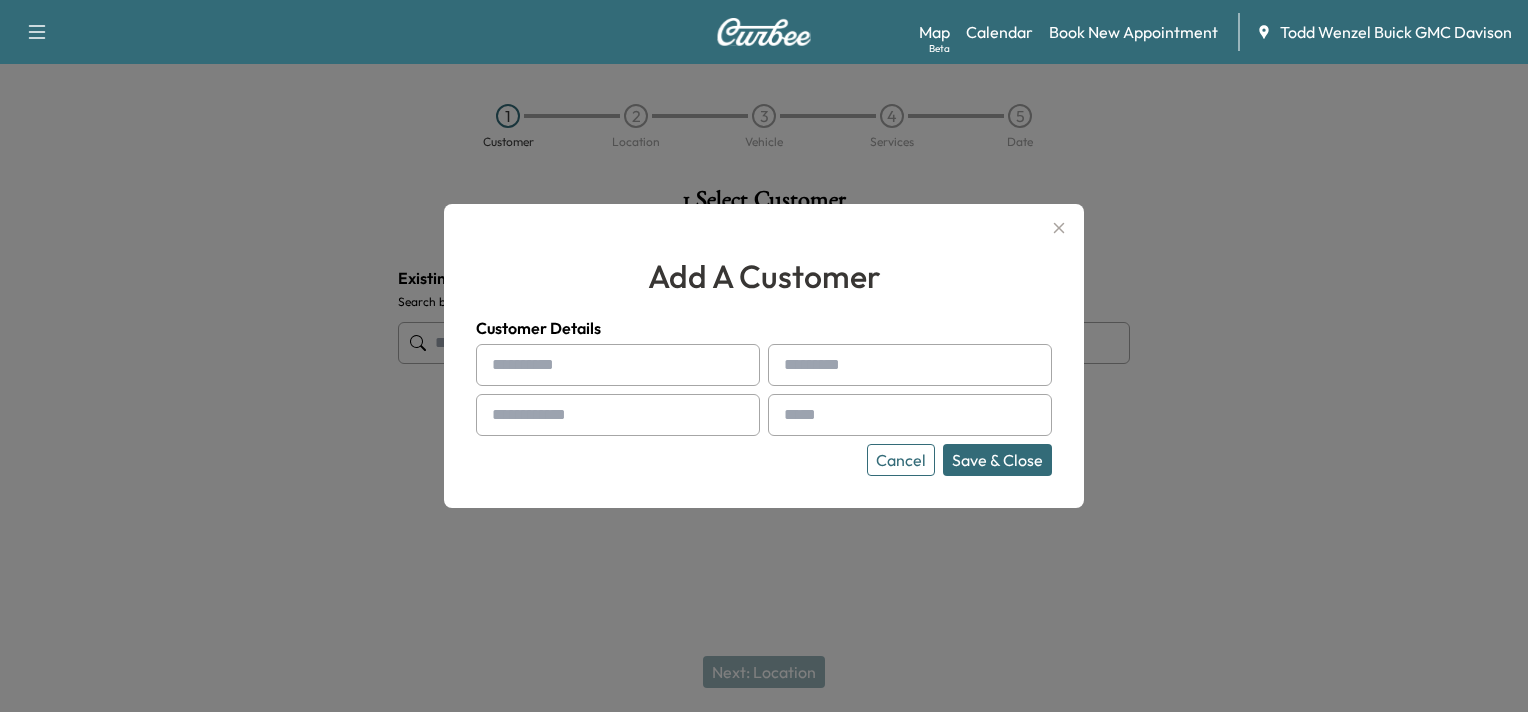 click at bounding box center [618, 365] 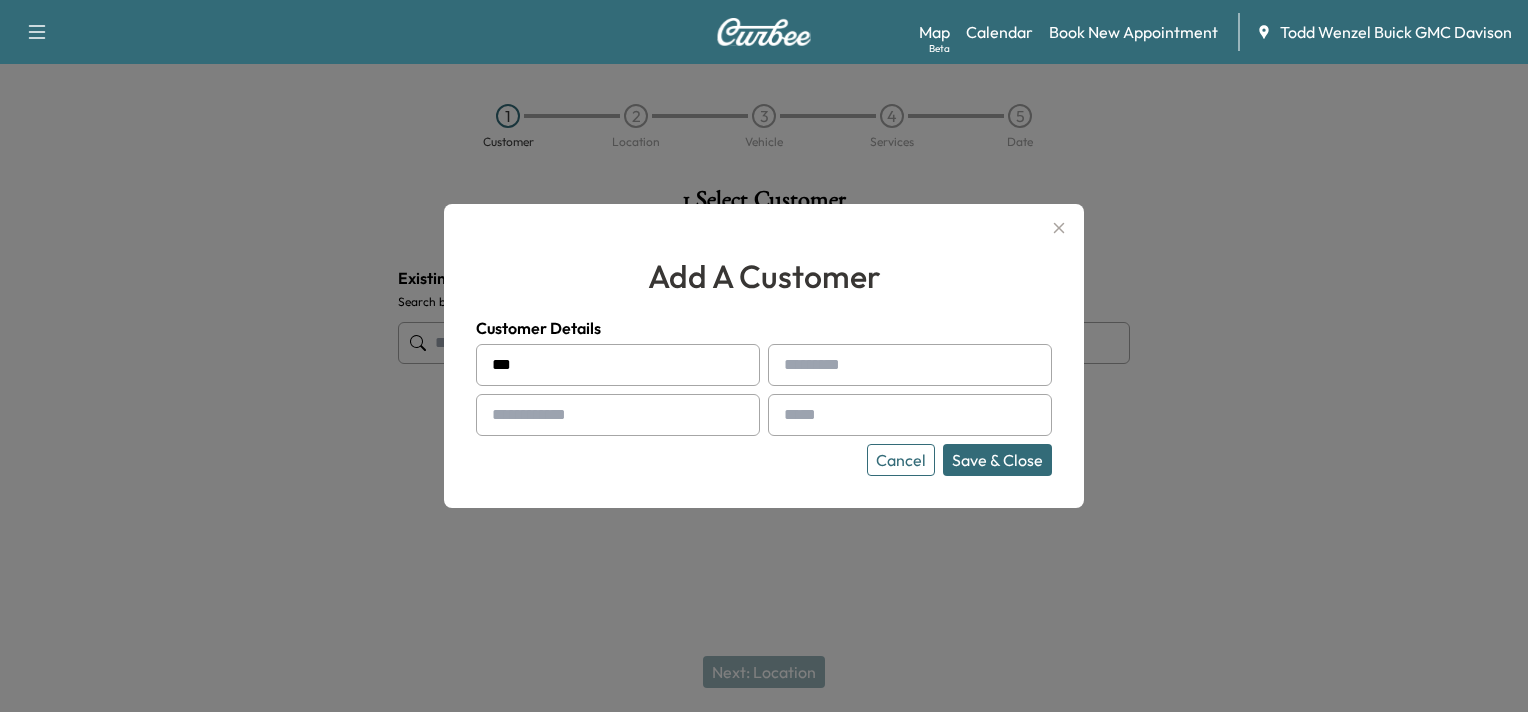 type on "***" 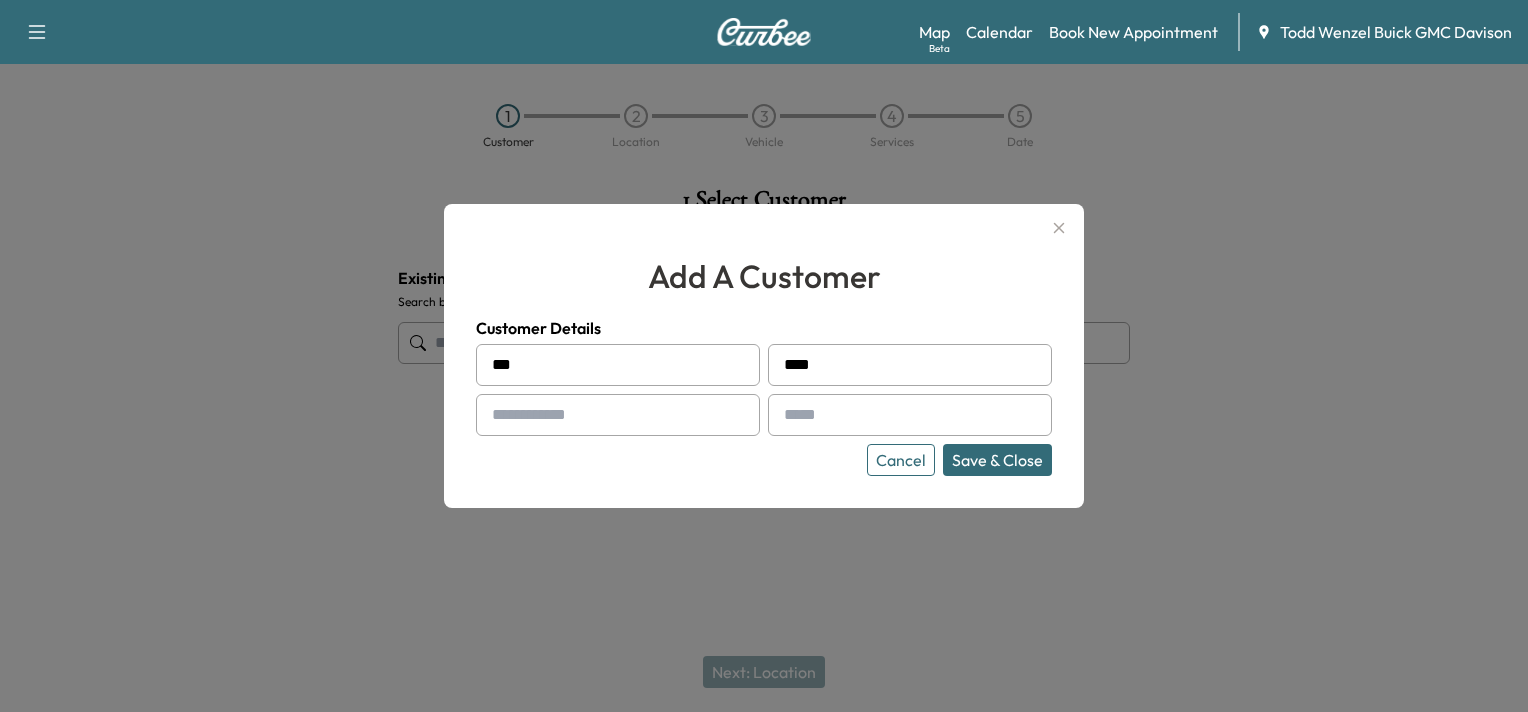 type on "****" 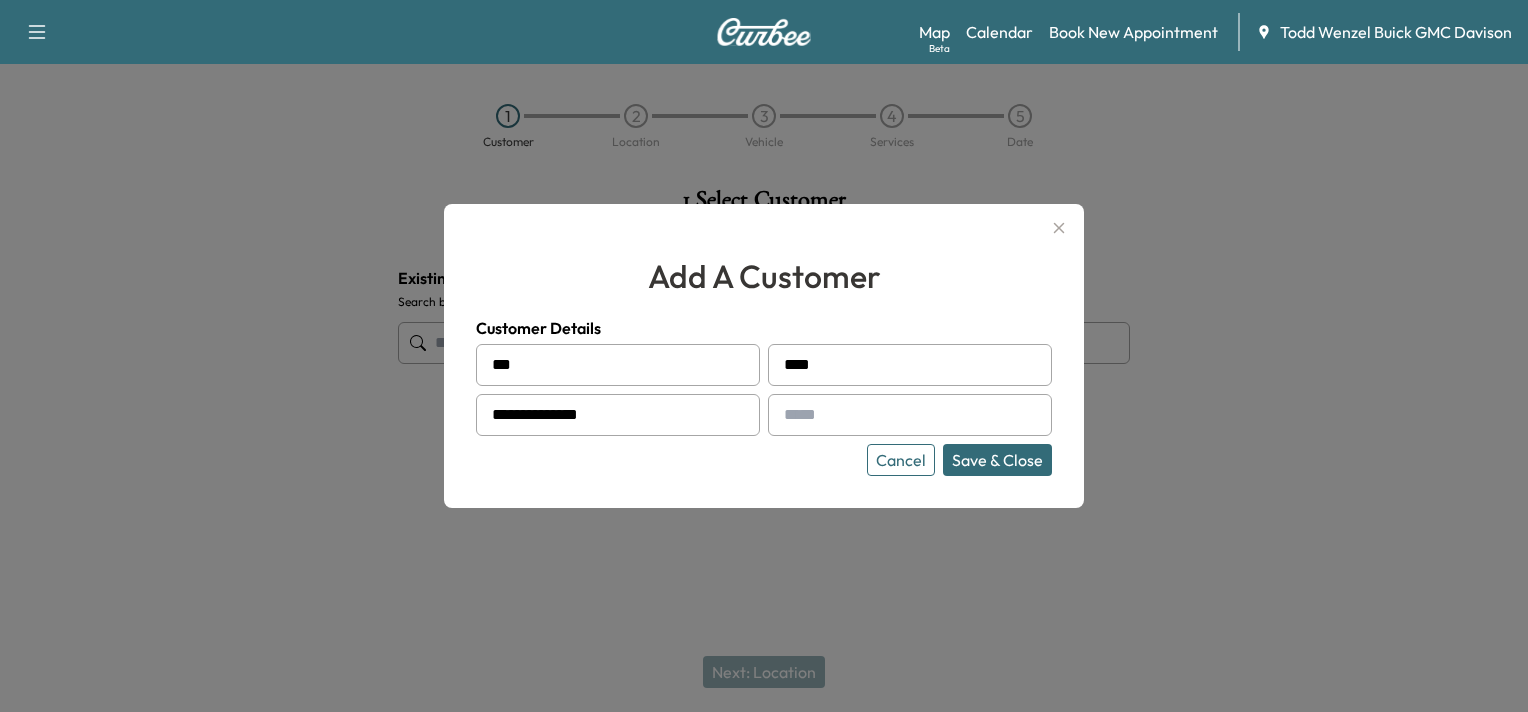 type on "**********" 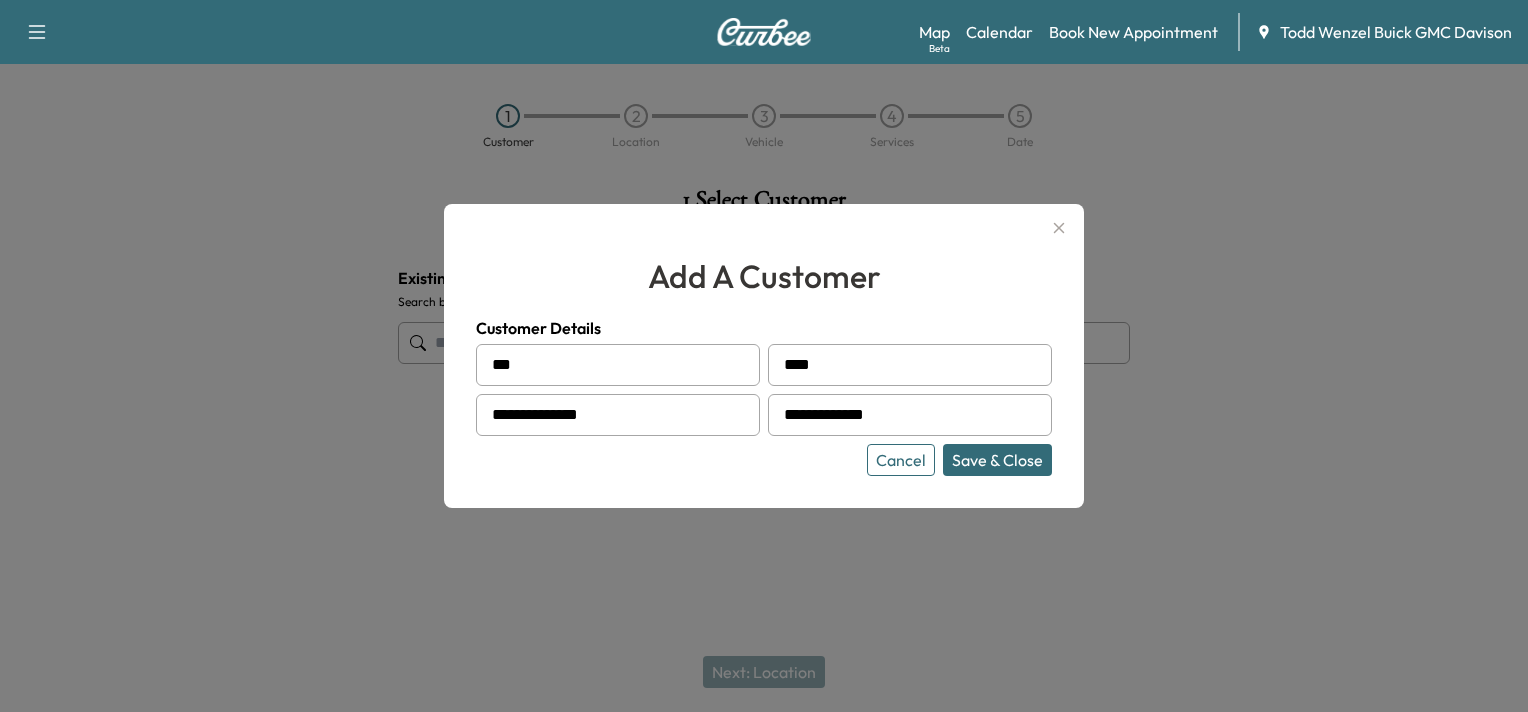 type on "**********" 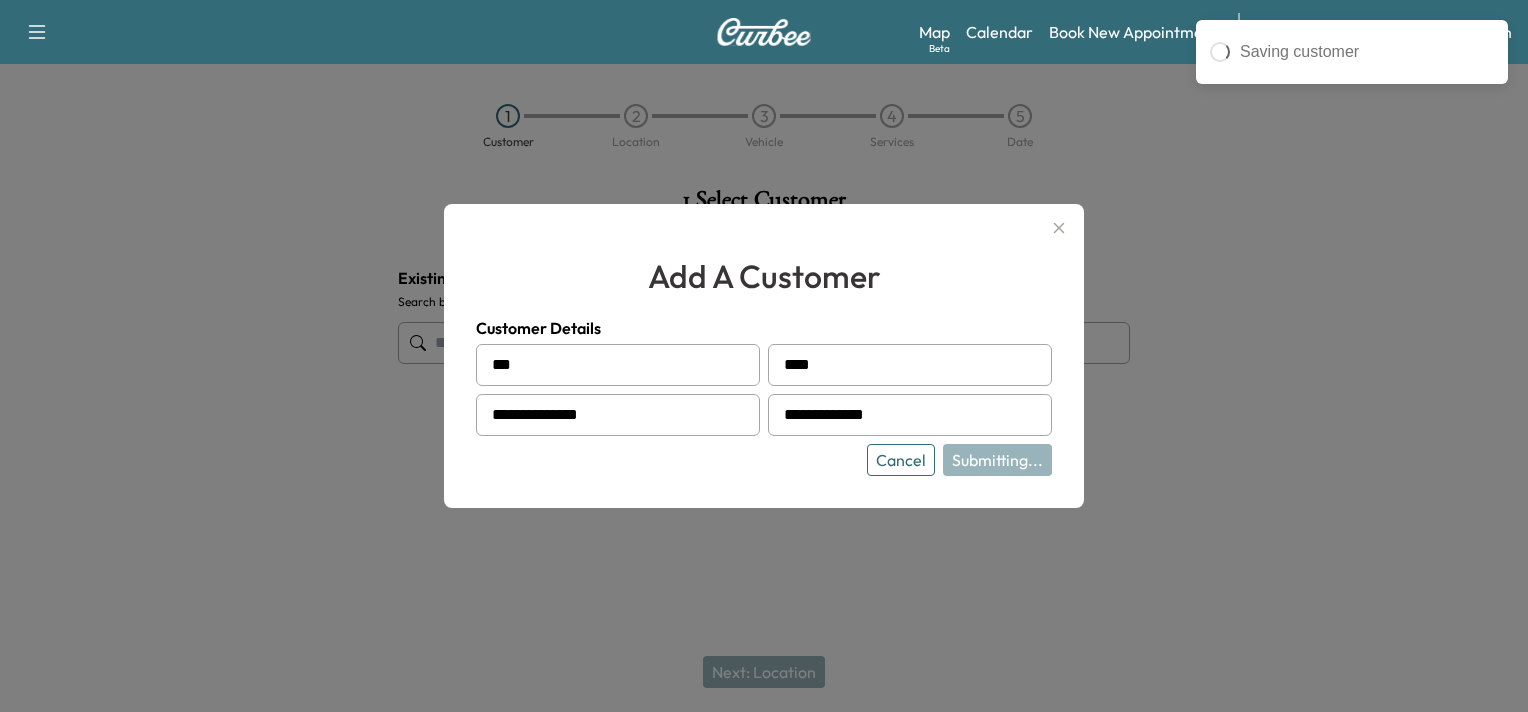type on "********" 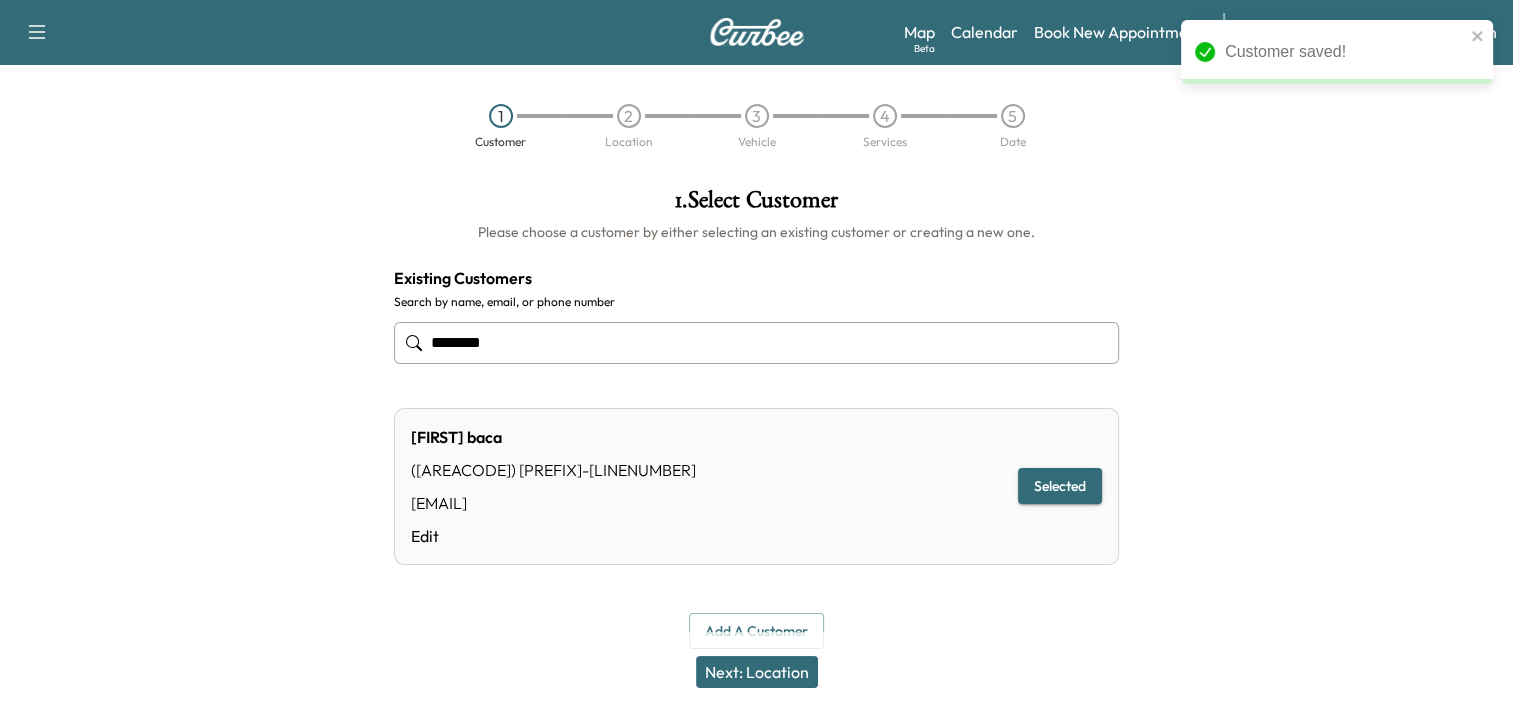 click on "Next: Location" at bounding box center [757, 672] 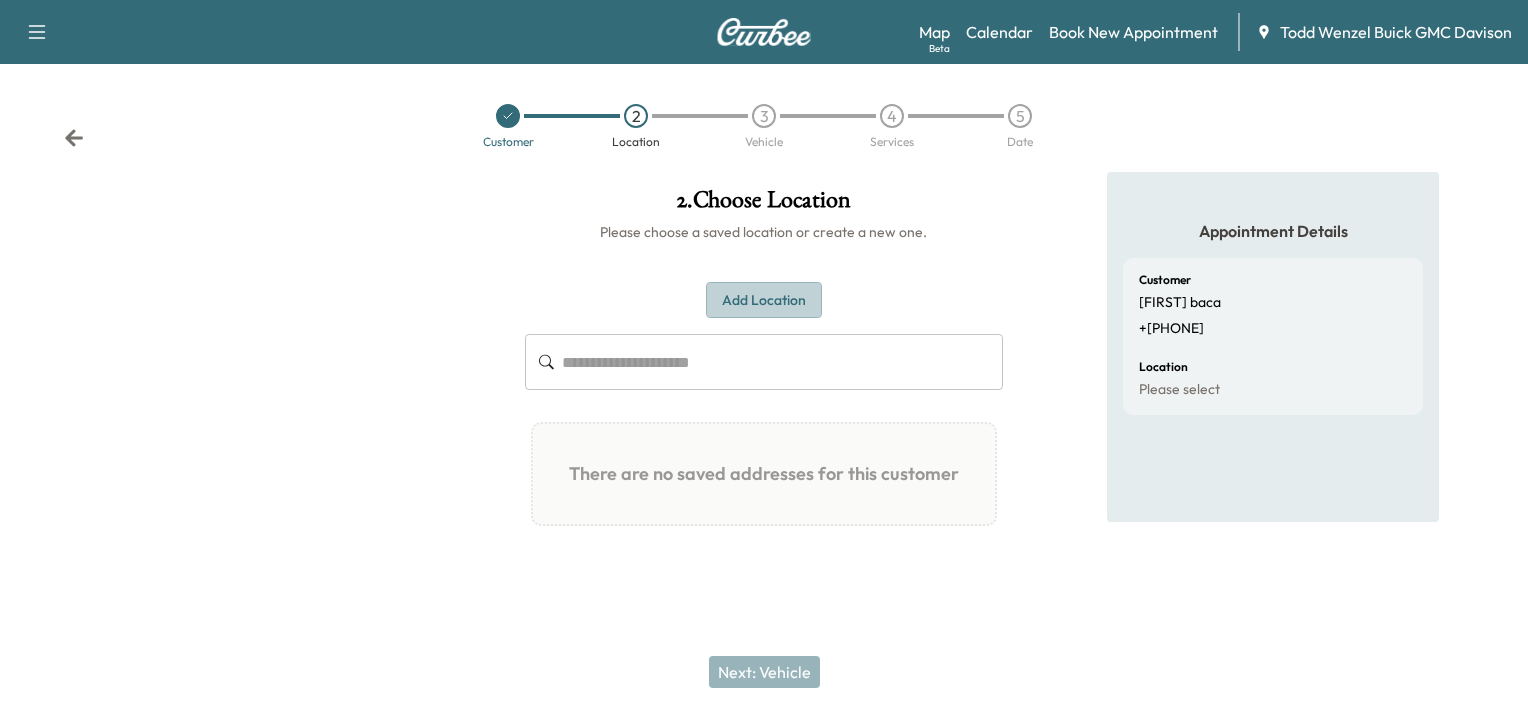 click on "Add Location" at bounding box center [764, 300] 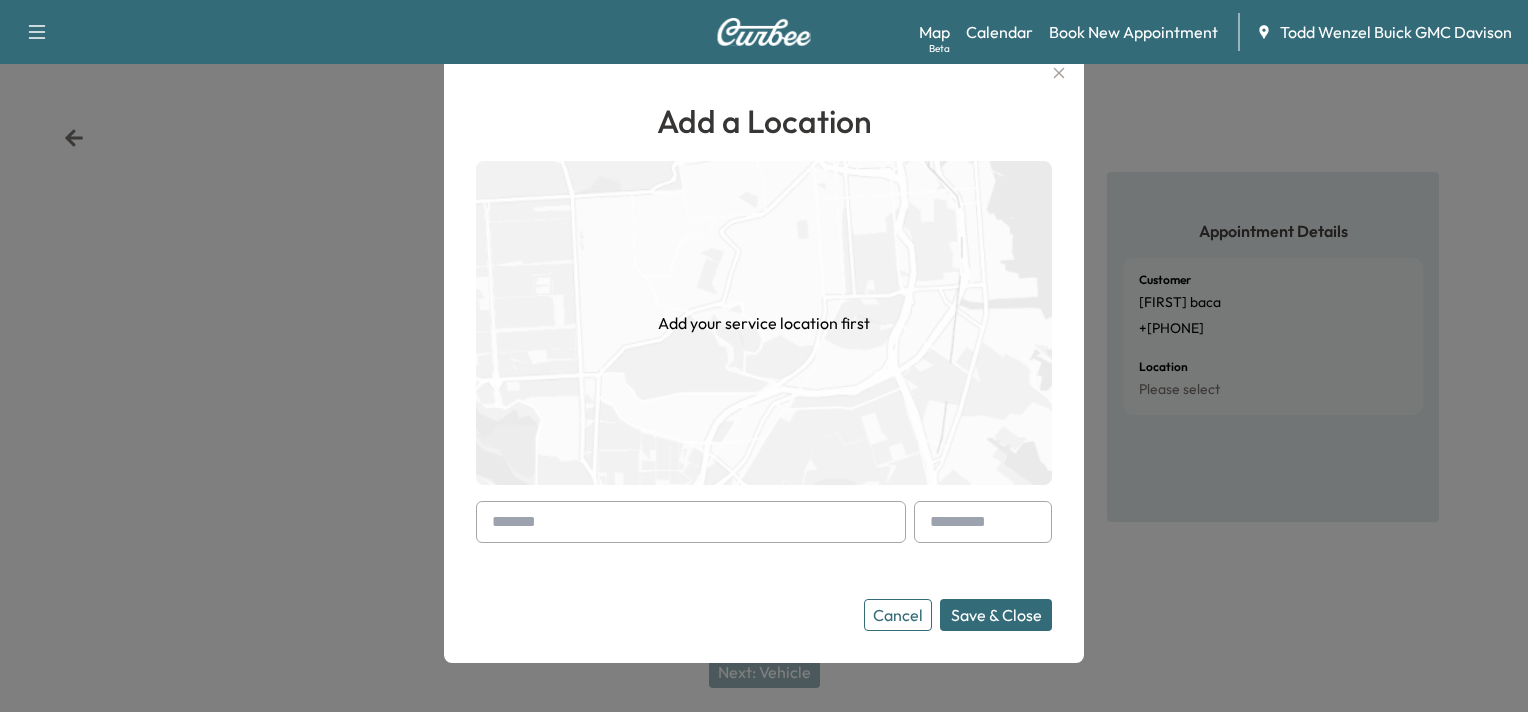 click at bounding box center (691, 522) 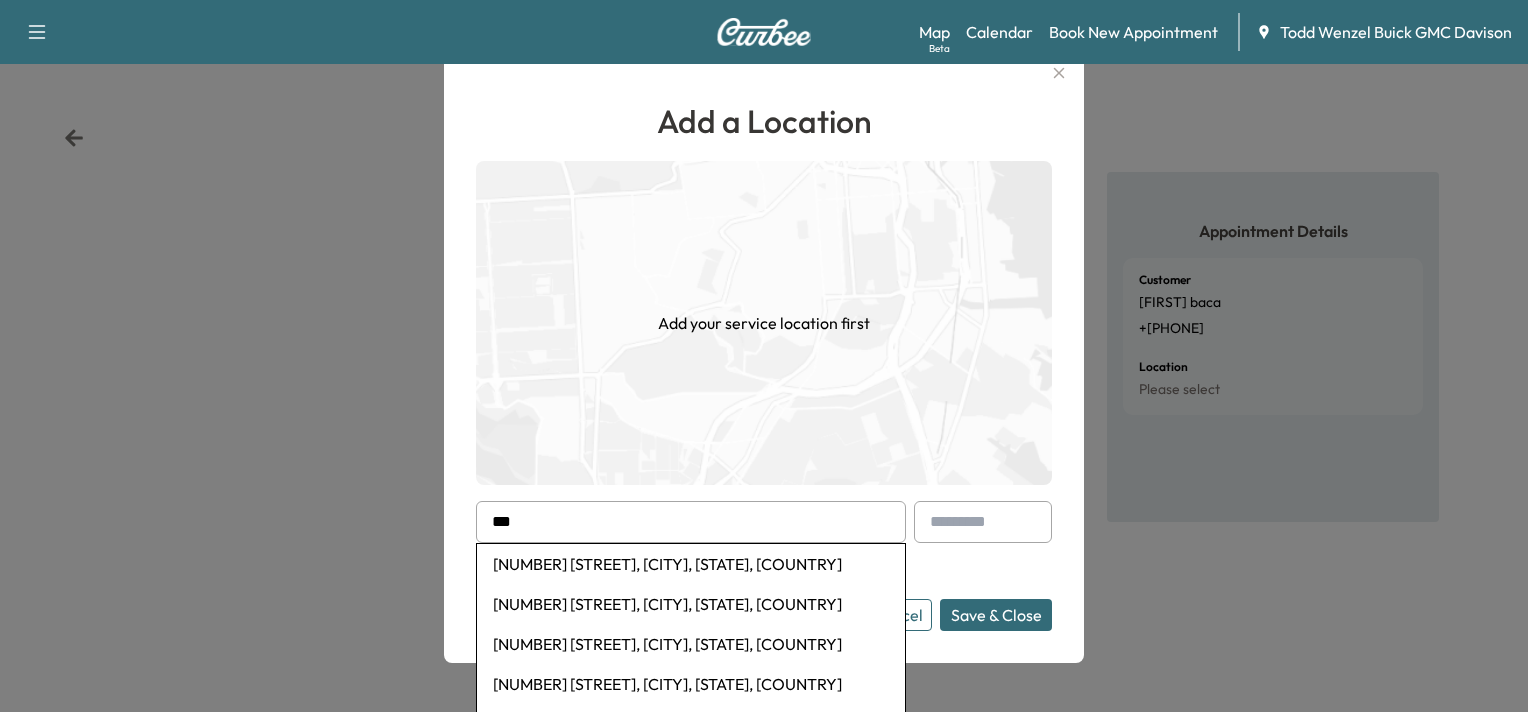 click on "[NUMBER] [STREET], [CITY], [STATE], [COUNTRY]" at bounding box center (691, 564) 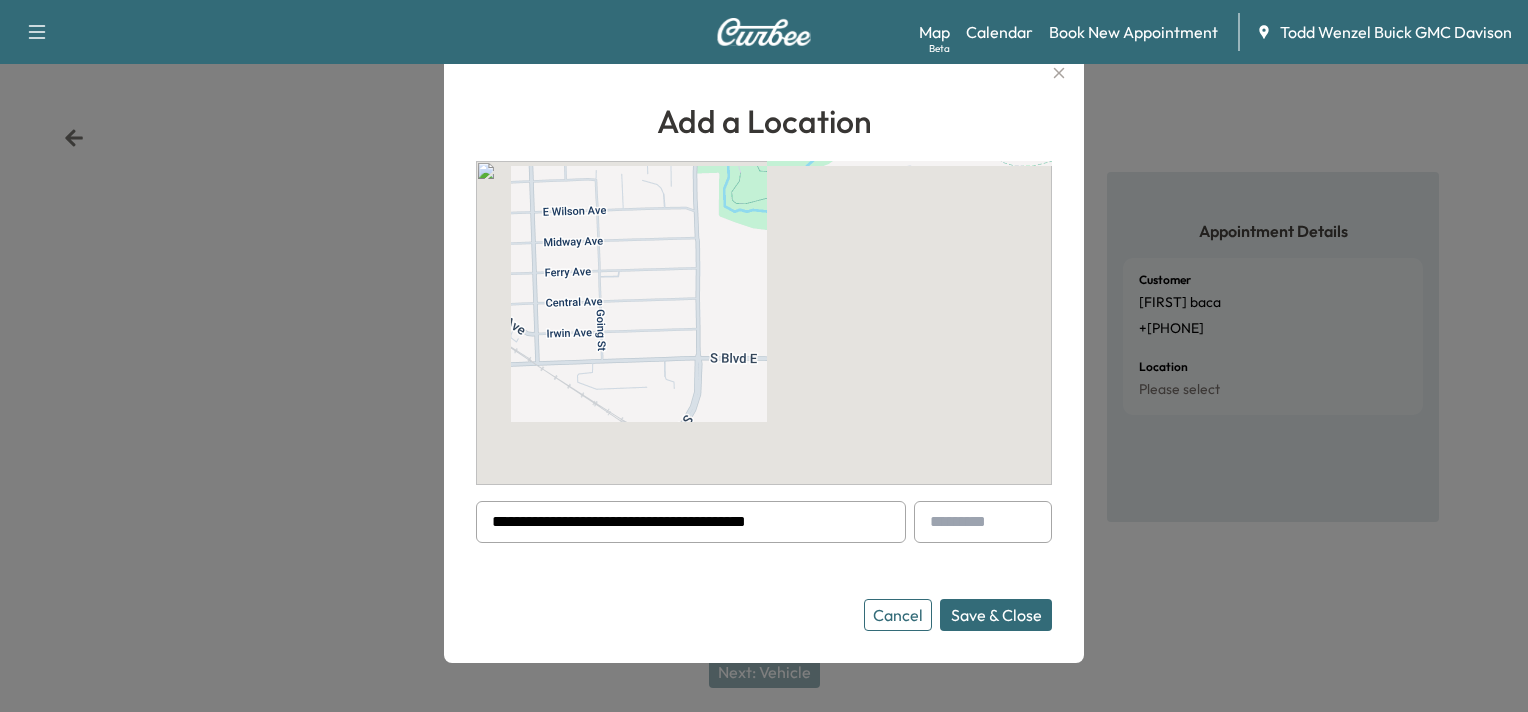 click on "Save & Close" at bounding box center (996, 615) 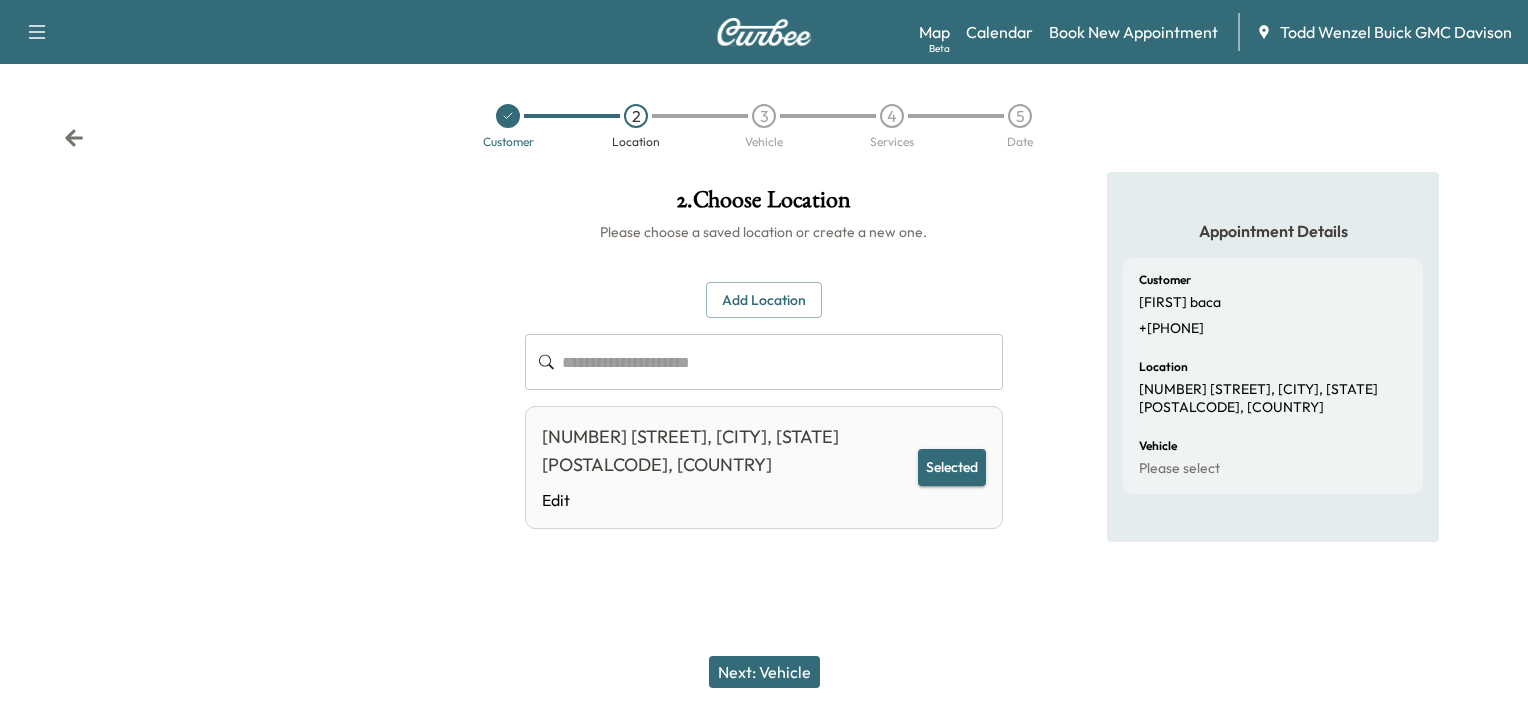 click on "Next: Vehicle" at bounding box center (764, 672) 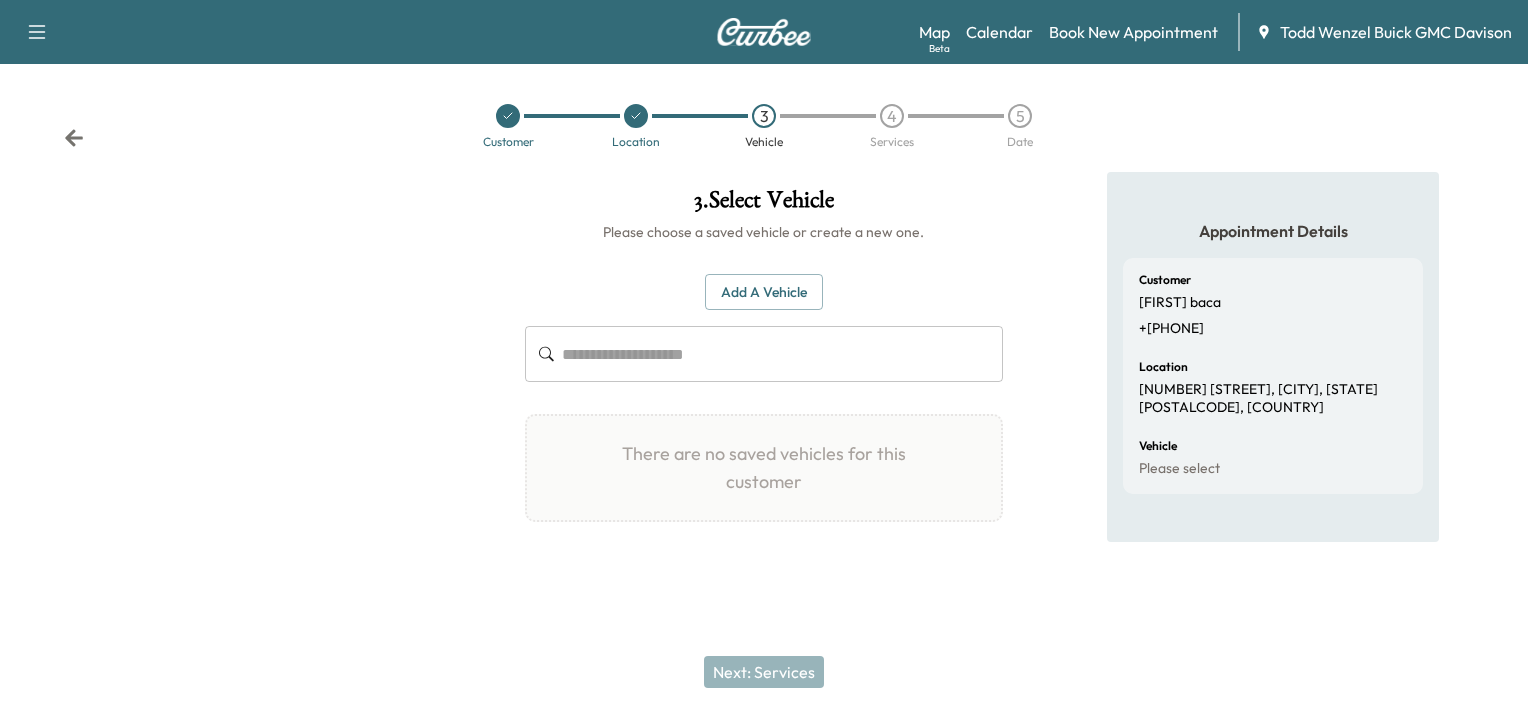 click on "Add a Vehicle ​" at bounding box center [763, 328] 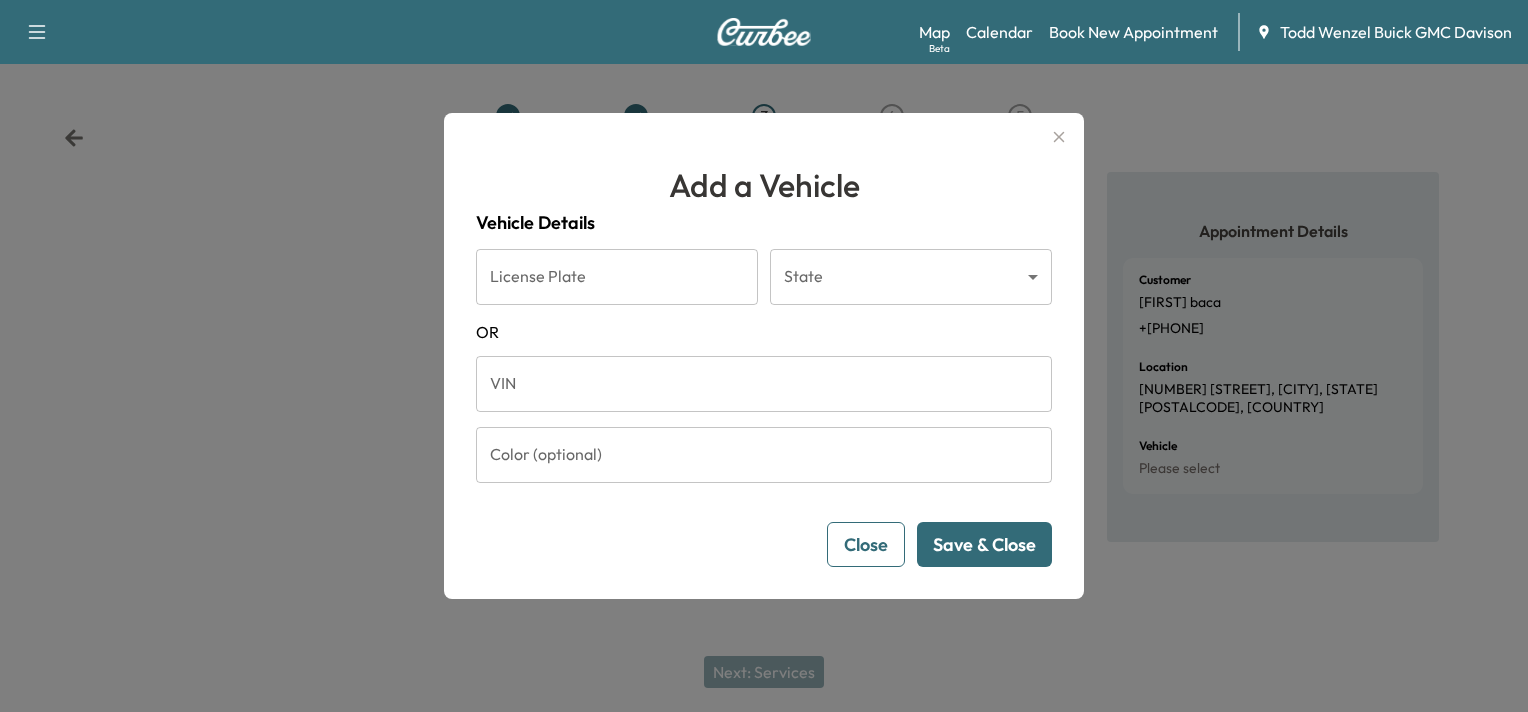 click on "License Plate" at bounding box center [617, 277] 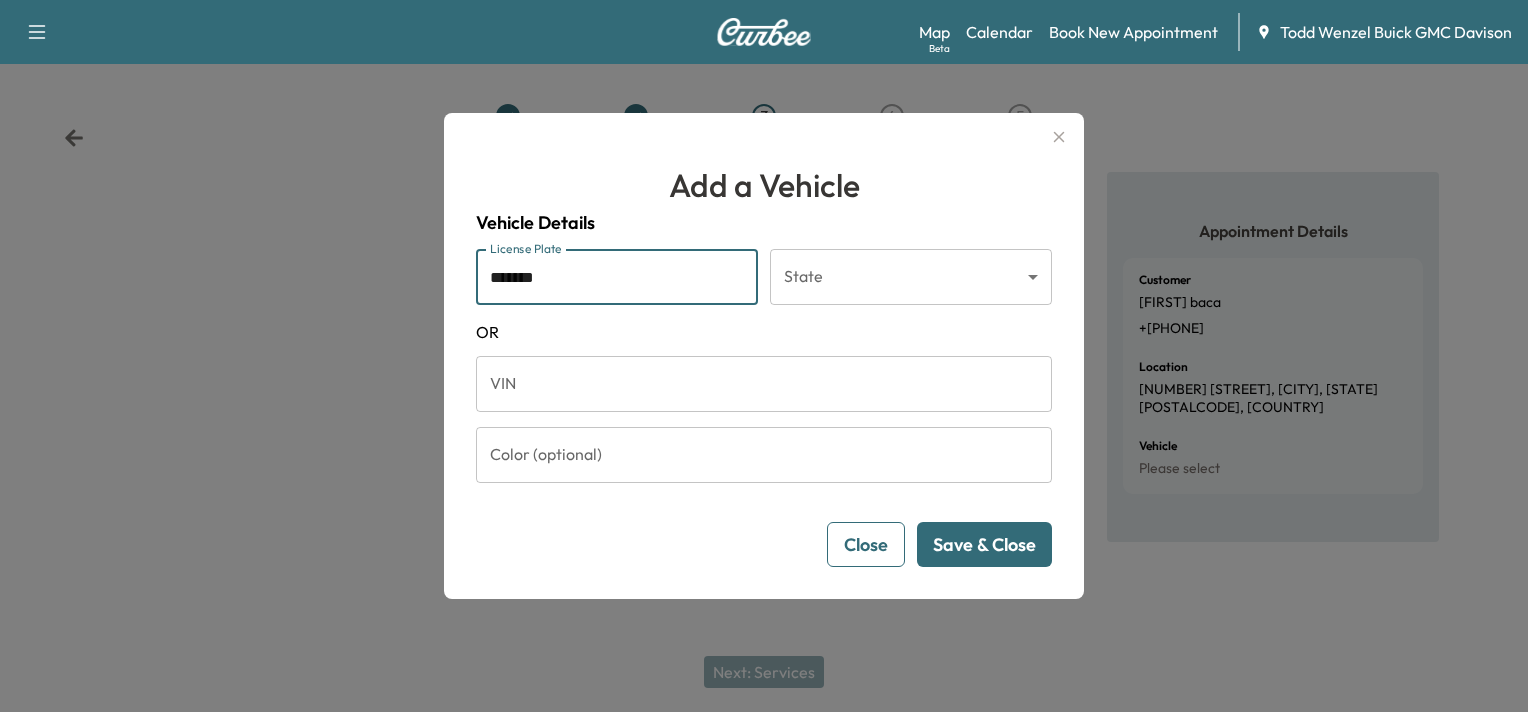type on "*******" 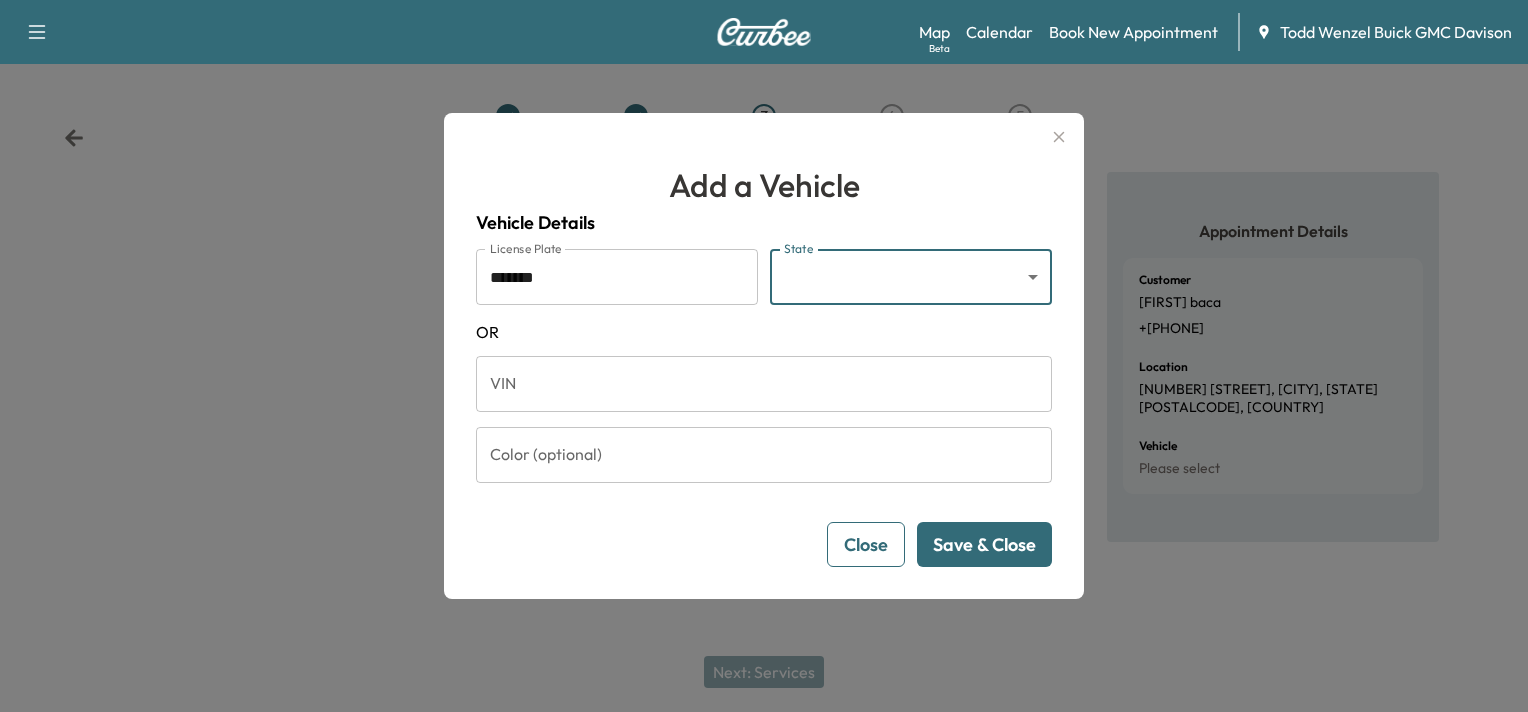 click on "Customer [FIRST] [LAST] +[PHONE] Location [NUMBER] [STREET], [CITY], [STATE] [POSTALCODE], [COUNTRY] Vehicle Please select" at bounding box center [764, 356] 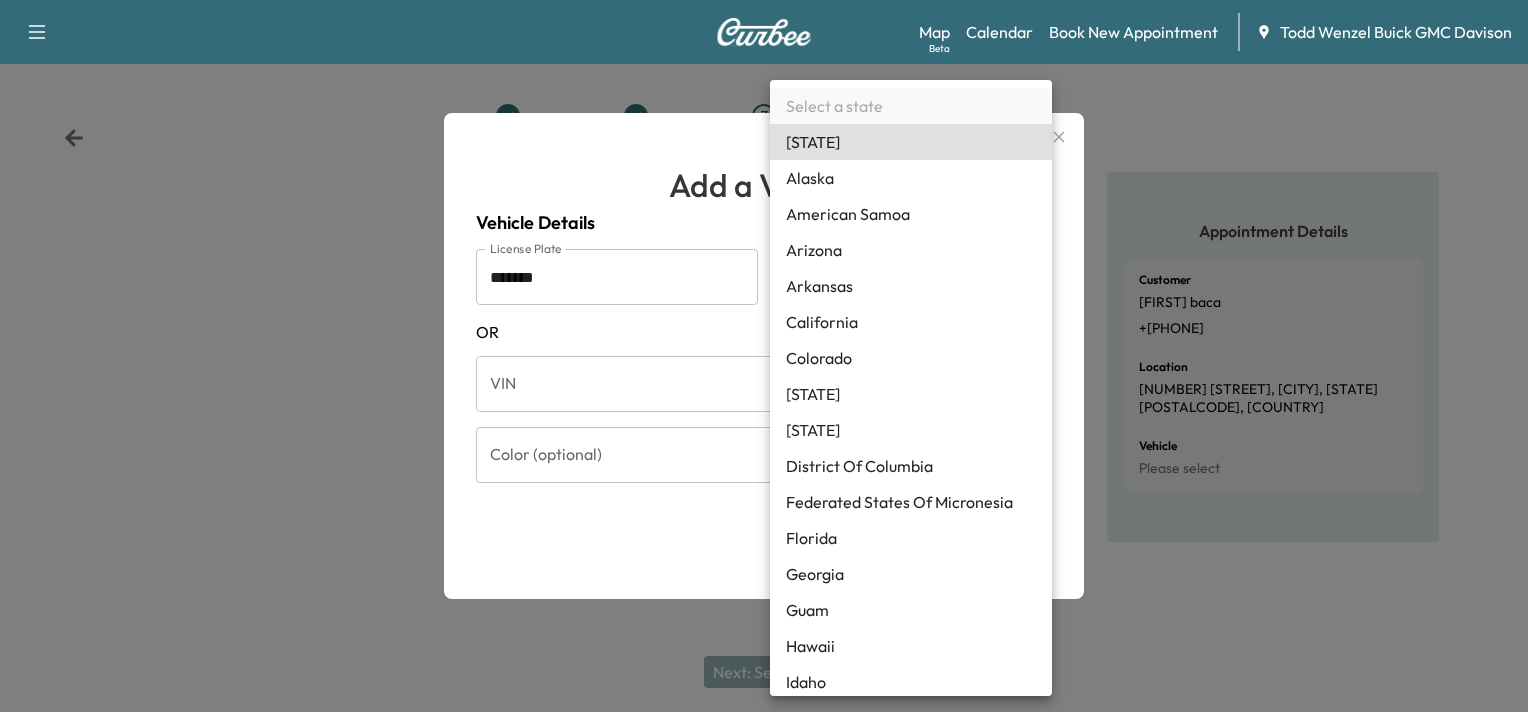 type 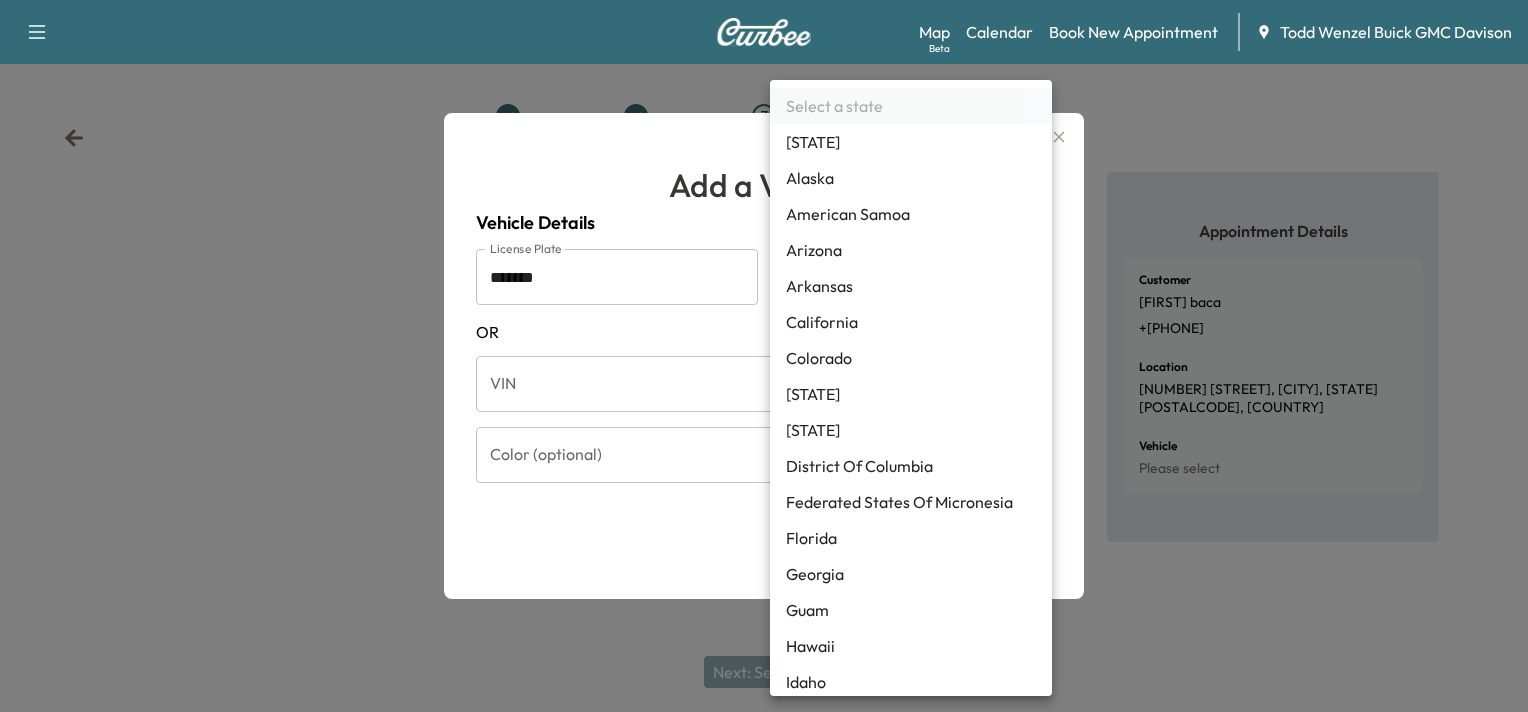 scroll, scrollTop: 546, scrollLeft: 0, axis: vertical 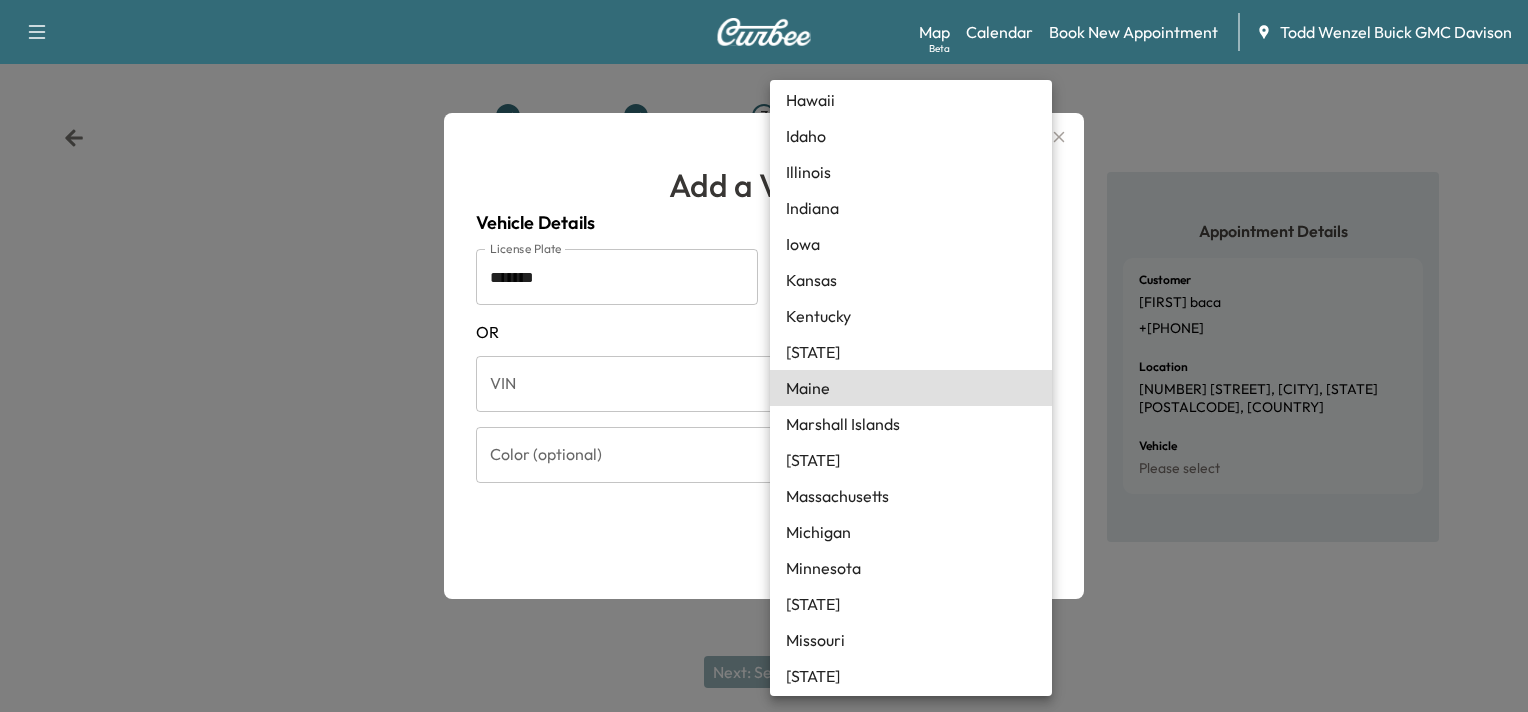 type 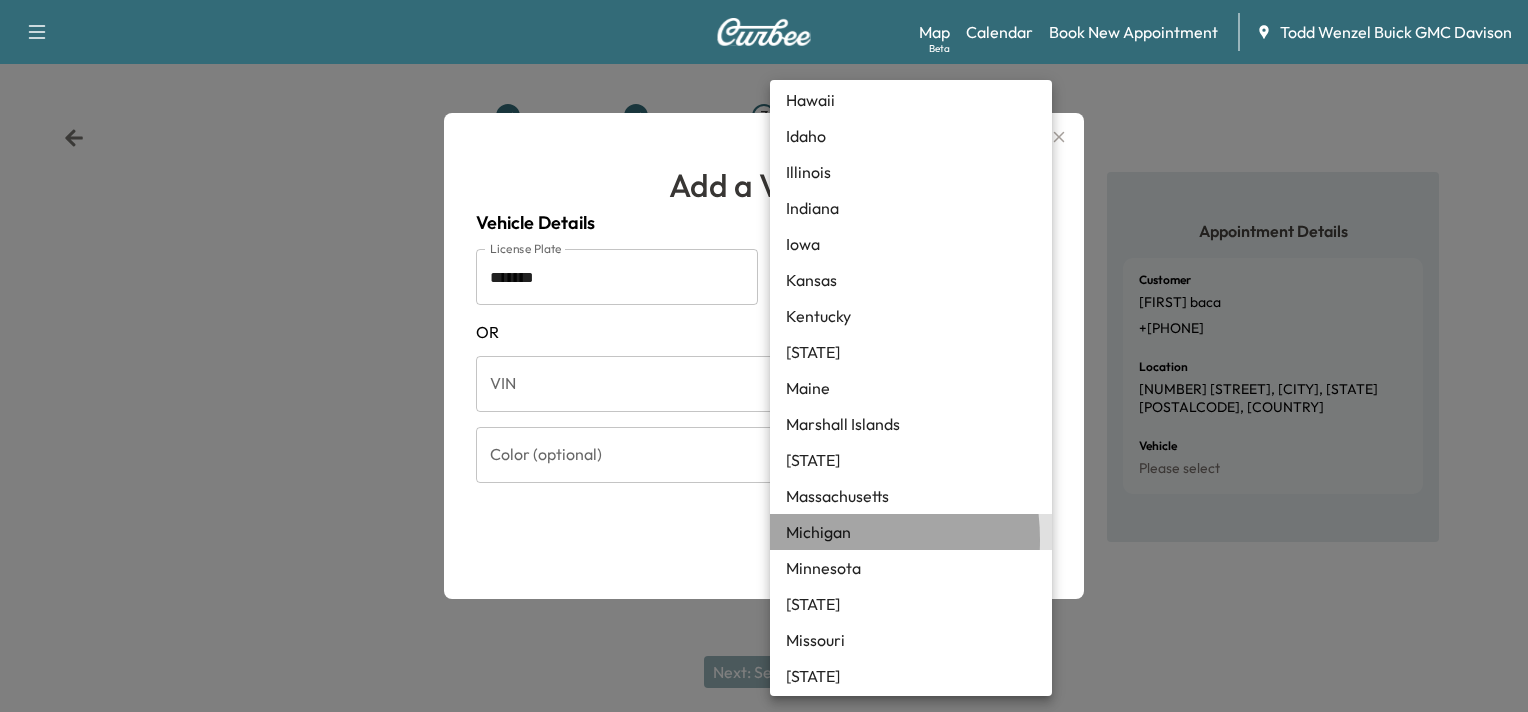 click on "Michigan" at bounding box center (911, 532) 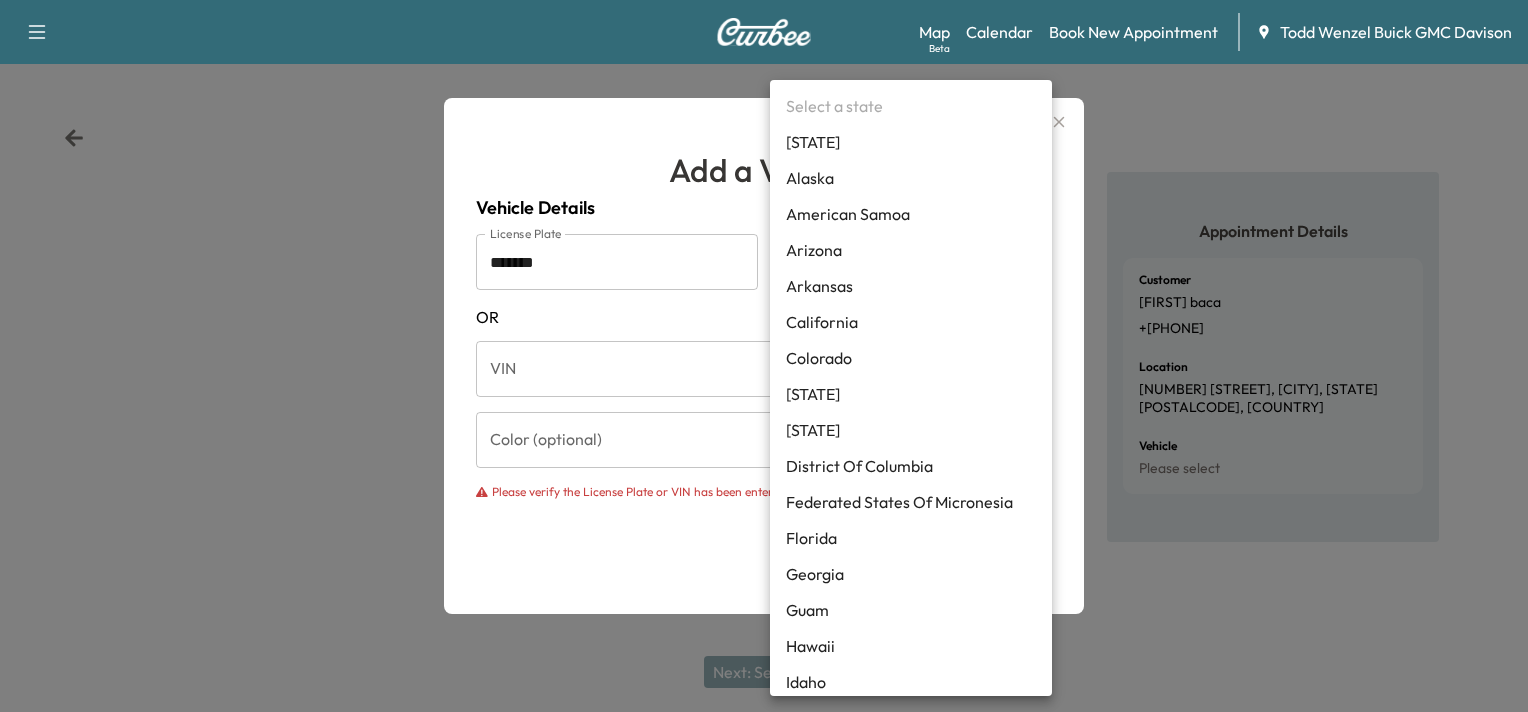 click on "Customer [FIRST] [LAST] +[PHONE] Location [NUMBER] [STREET], [CITY], [STATE] [POSTALCODE], [COUNTRY] Vehicle" at bounding box center (764, 356) 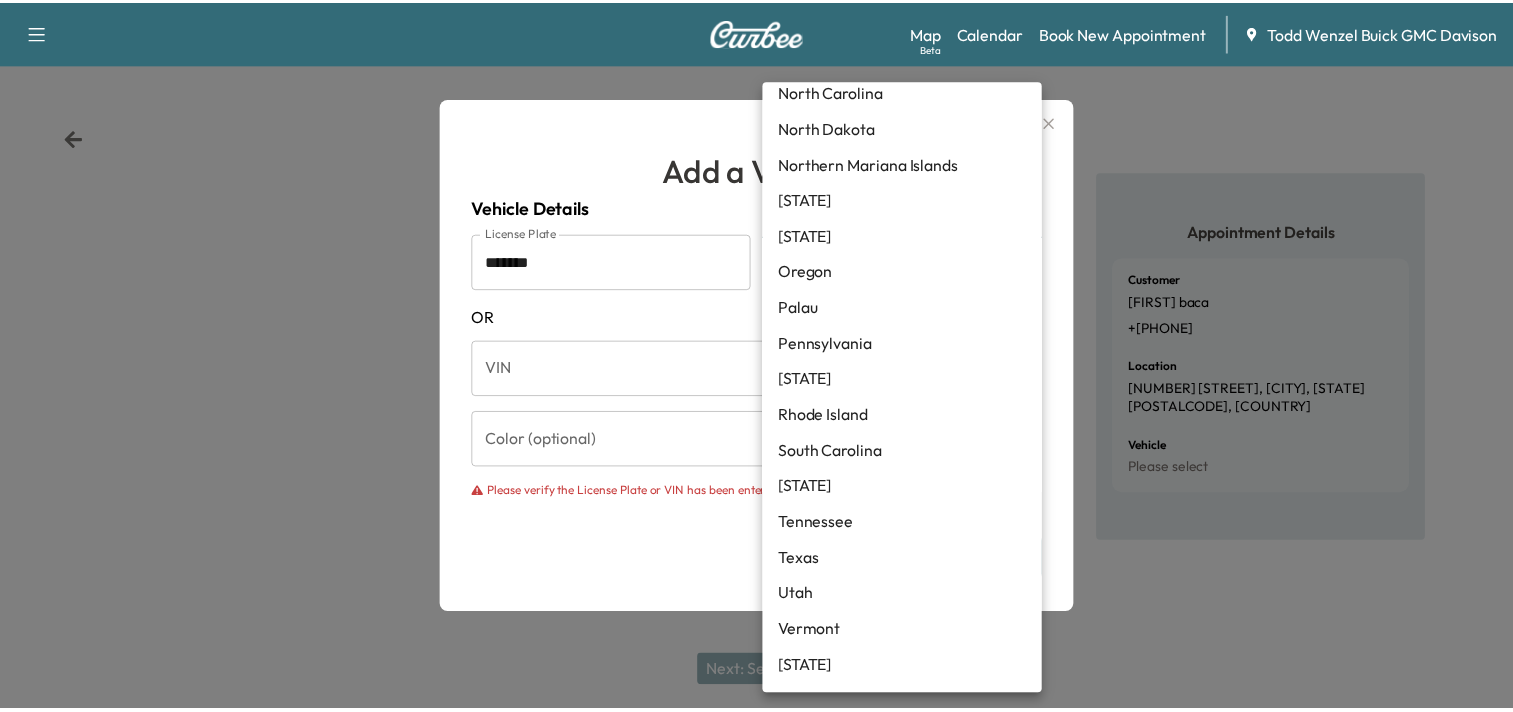 scroll, scrollTop: 1401, scrollLeft: 0, axis: vertical 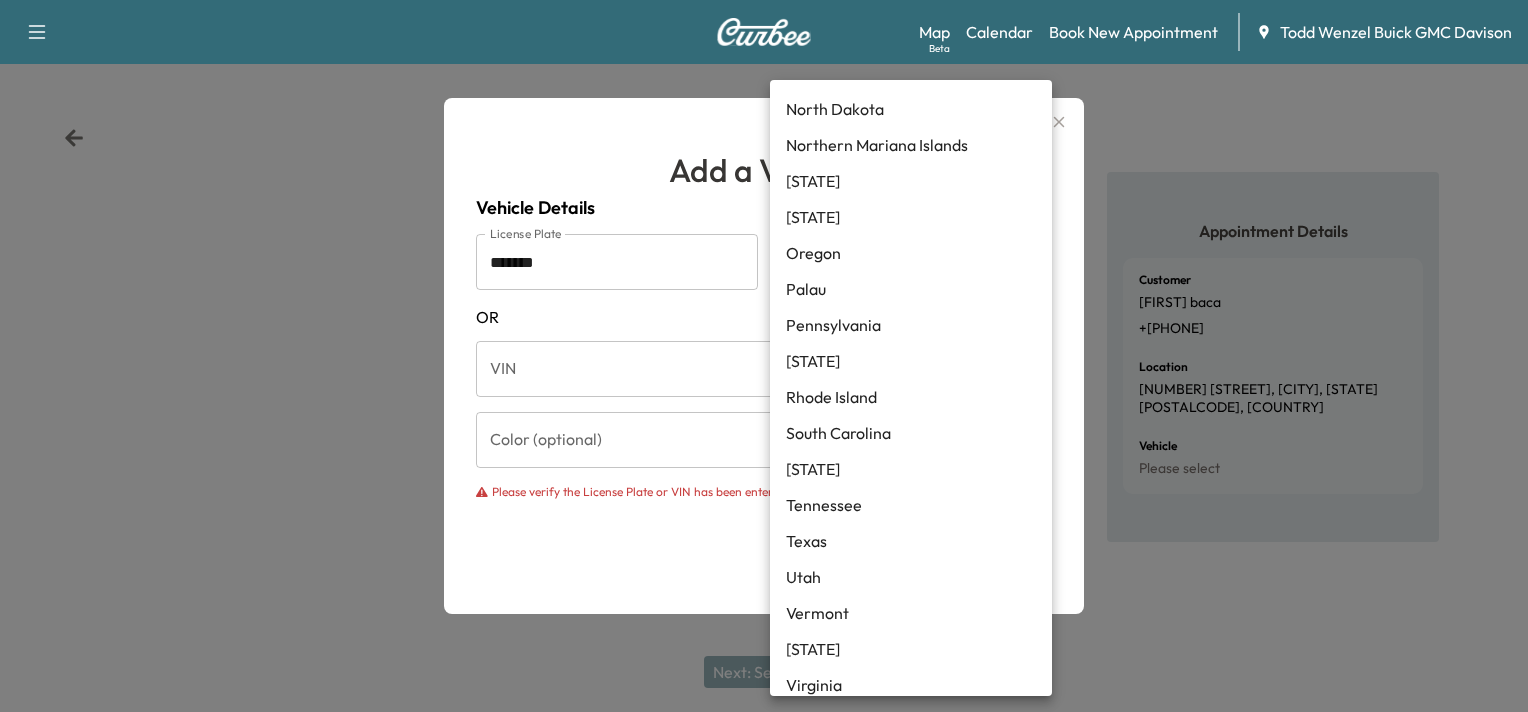 click on "Texas" at bounding box center (911, 541) 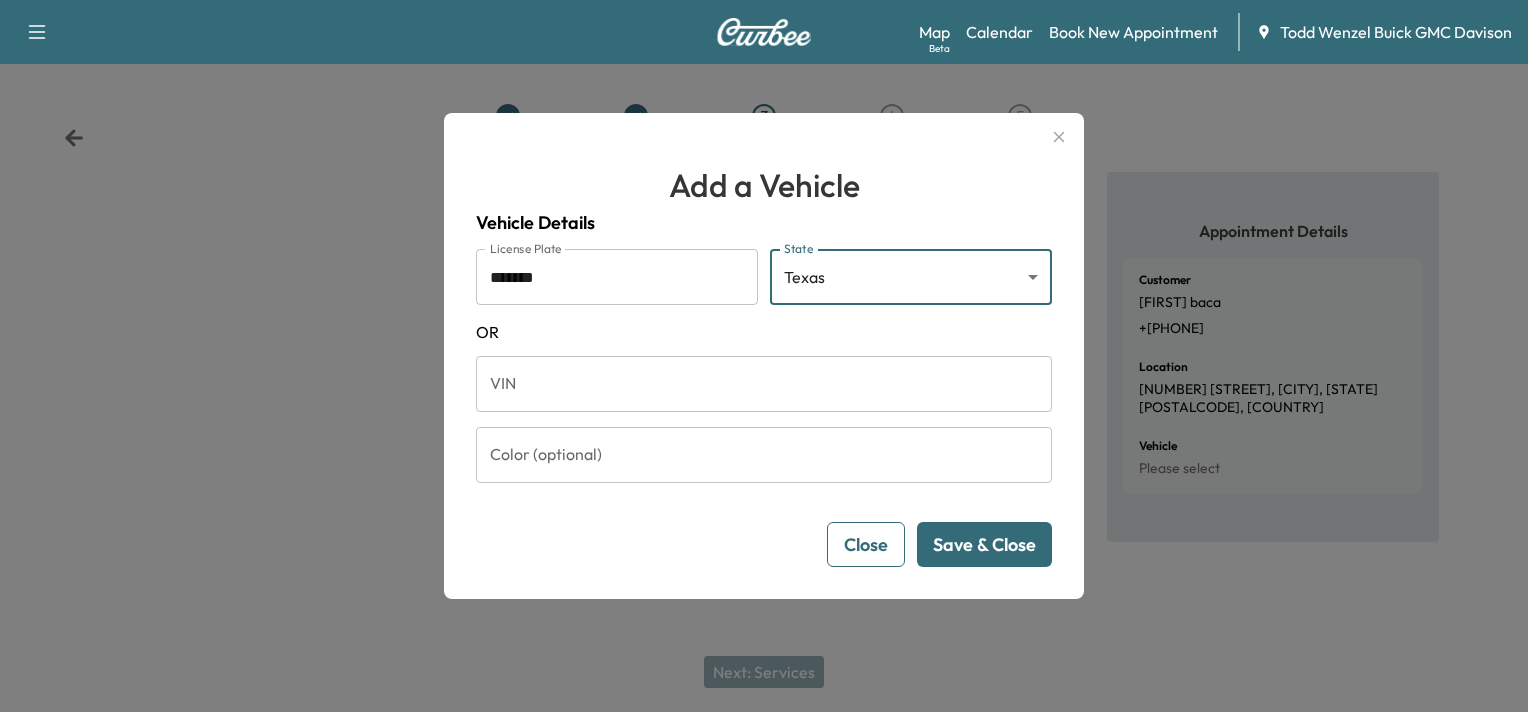 click on "Save & Close" at bounding box center [984, 544] 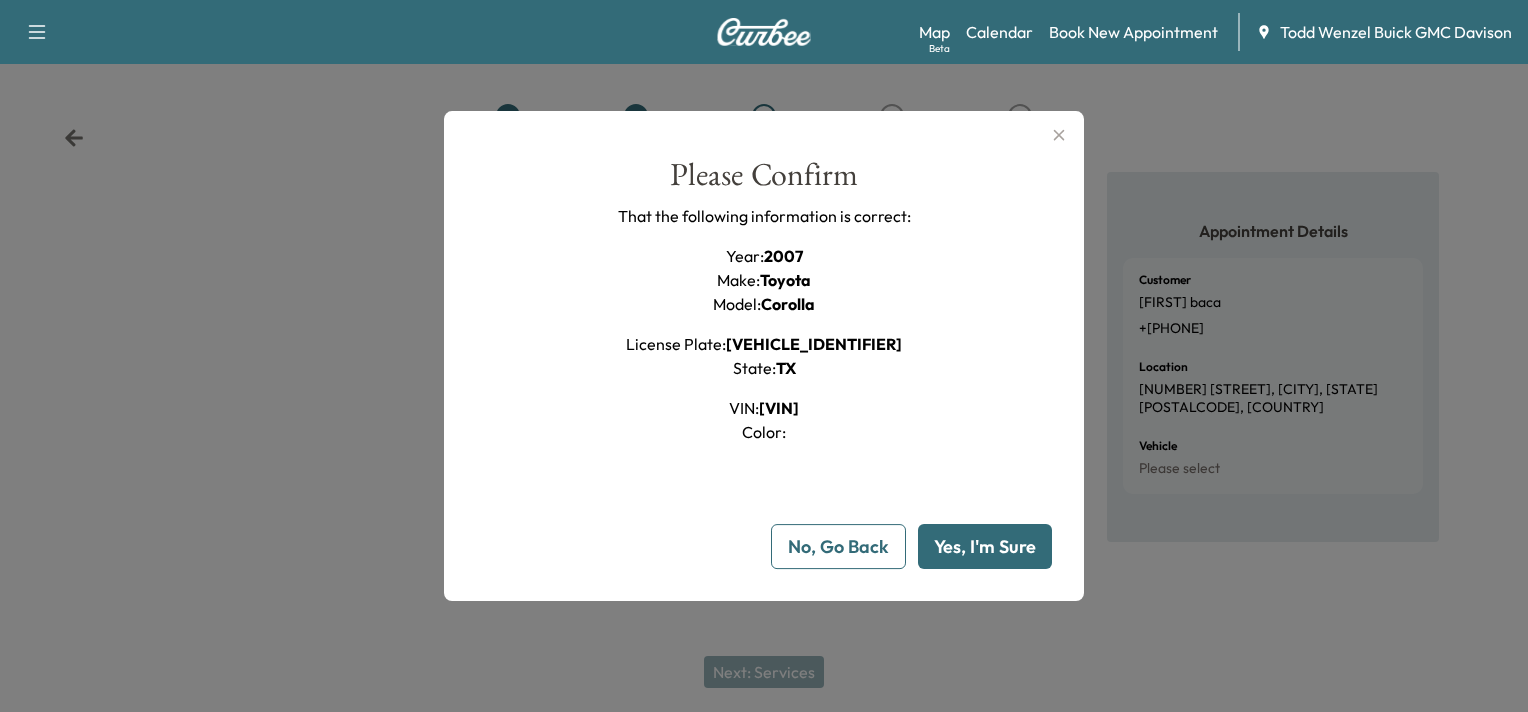 click on "Yes, I'm Sure" at bounding box center [985, 546] 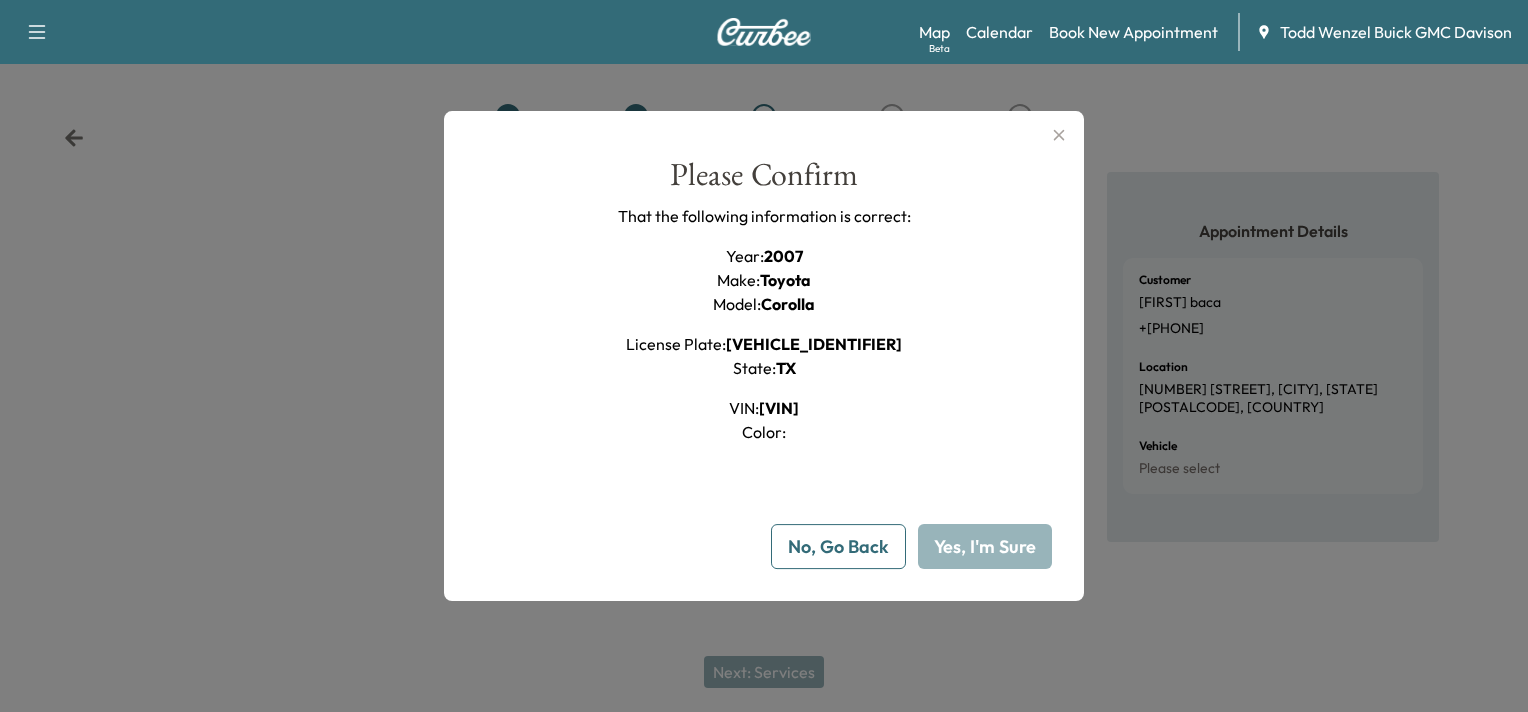 type 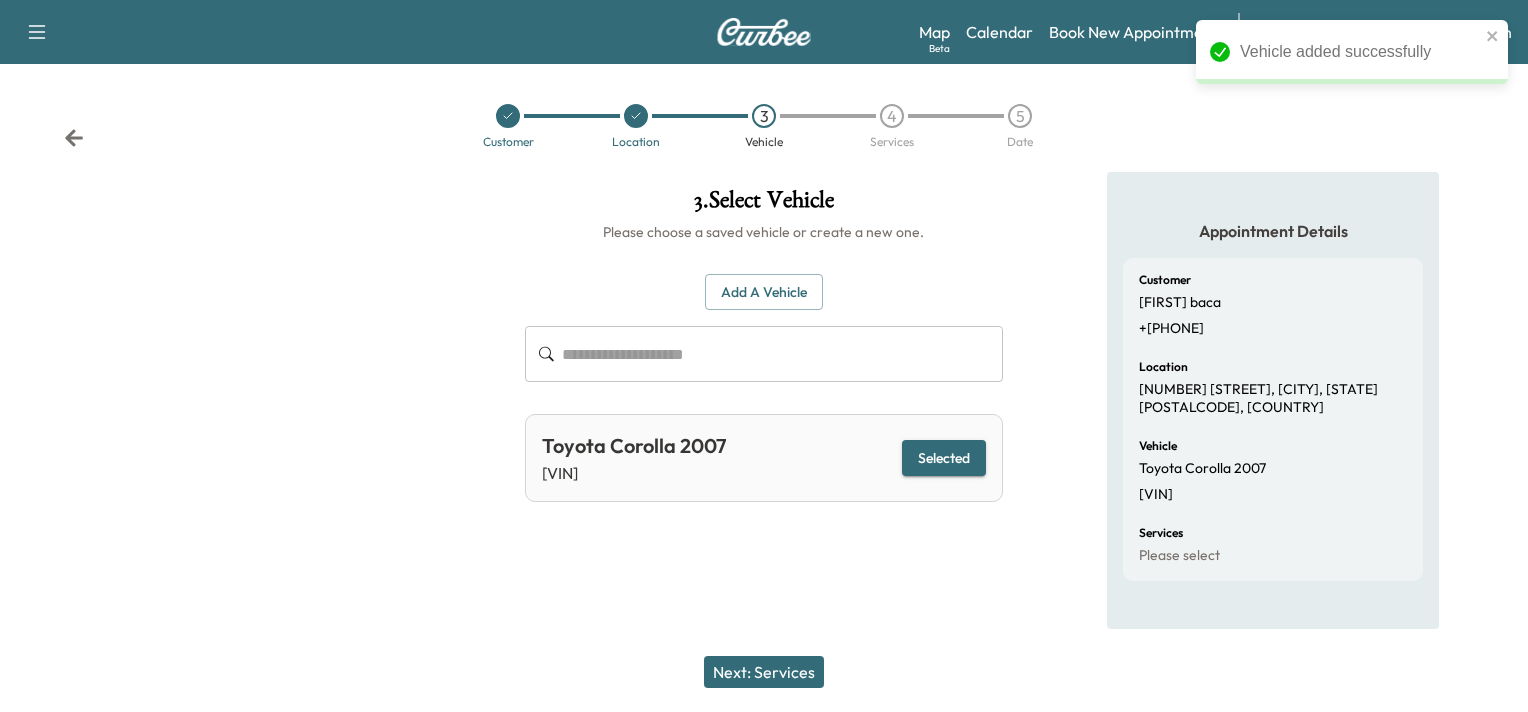 click on "Next: Services" at bounding box center [764, 672] 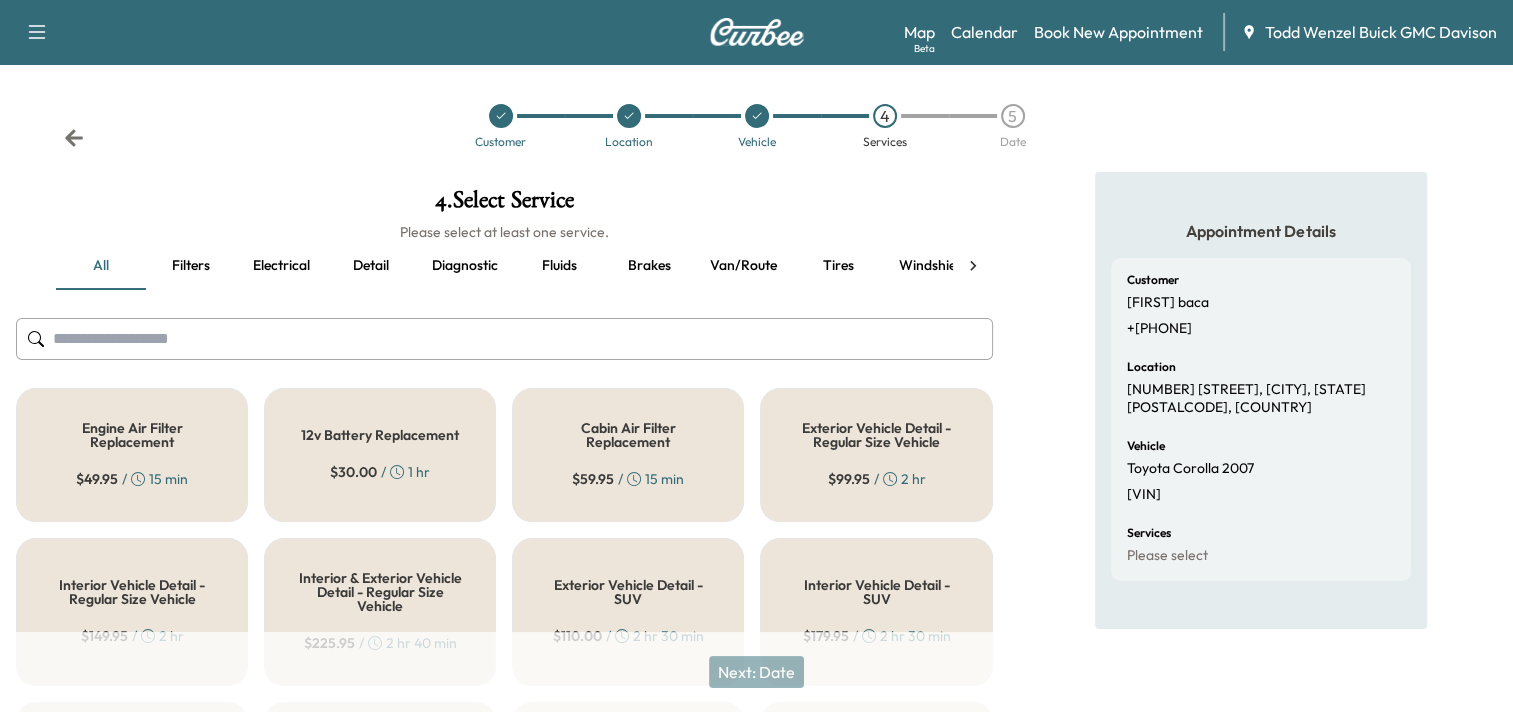 click on "Interior & Exterior Vehicle Detail - Regular Size Vehicle" at bounding box center (380, 592) 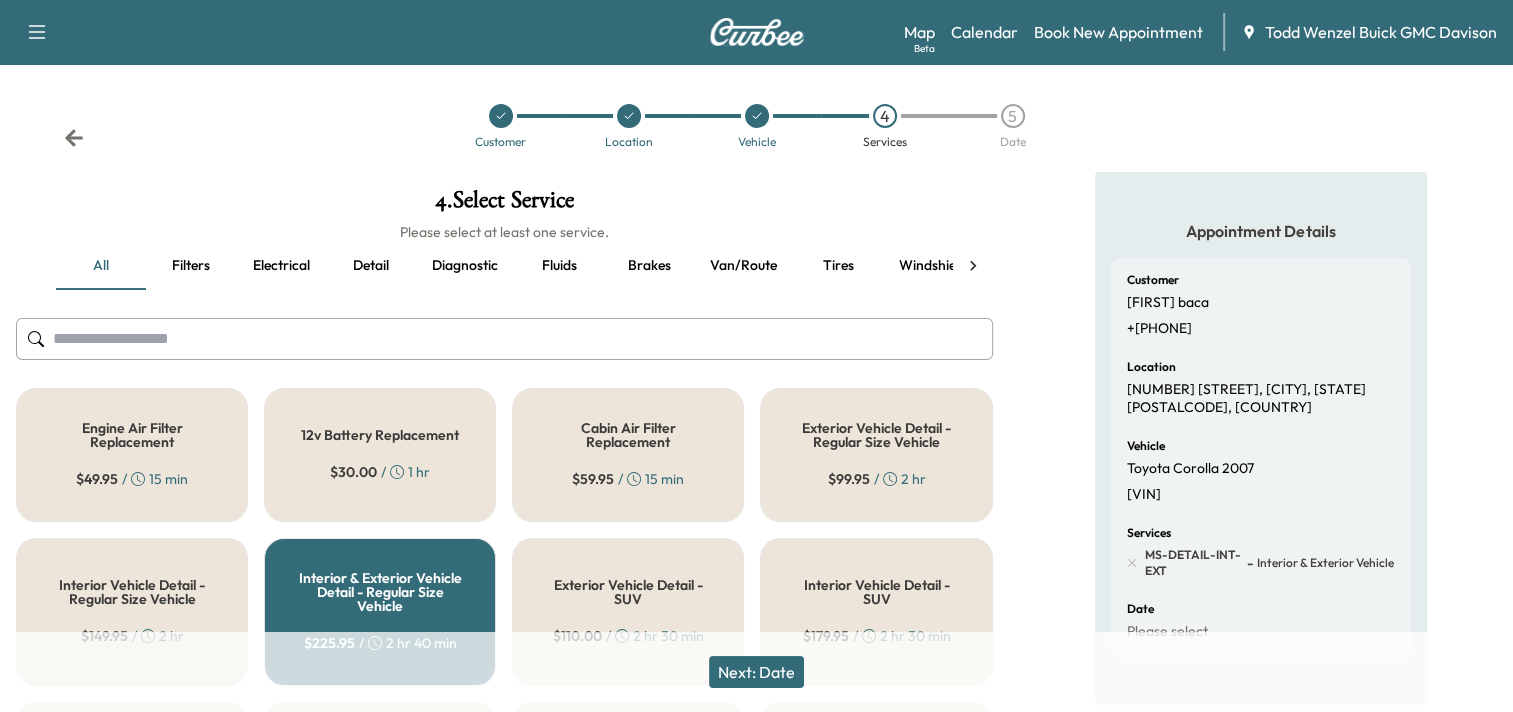 click on "Next: Date" at bounding box center [756, 672] 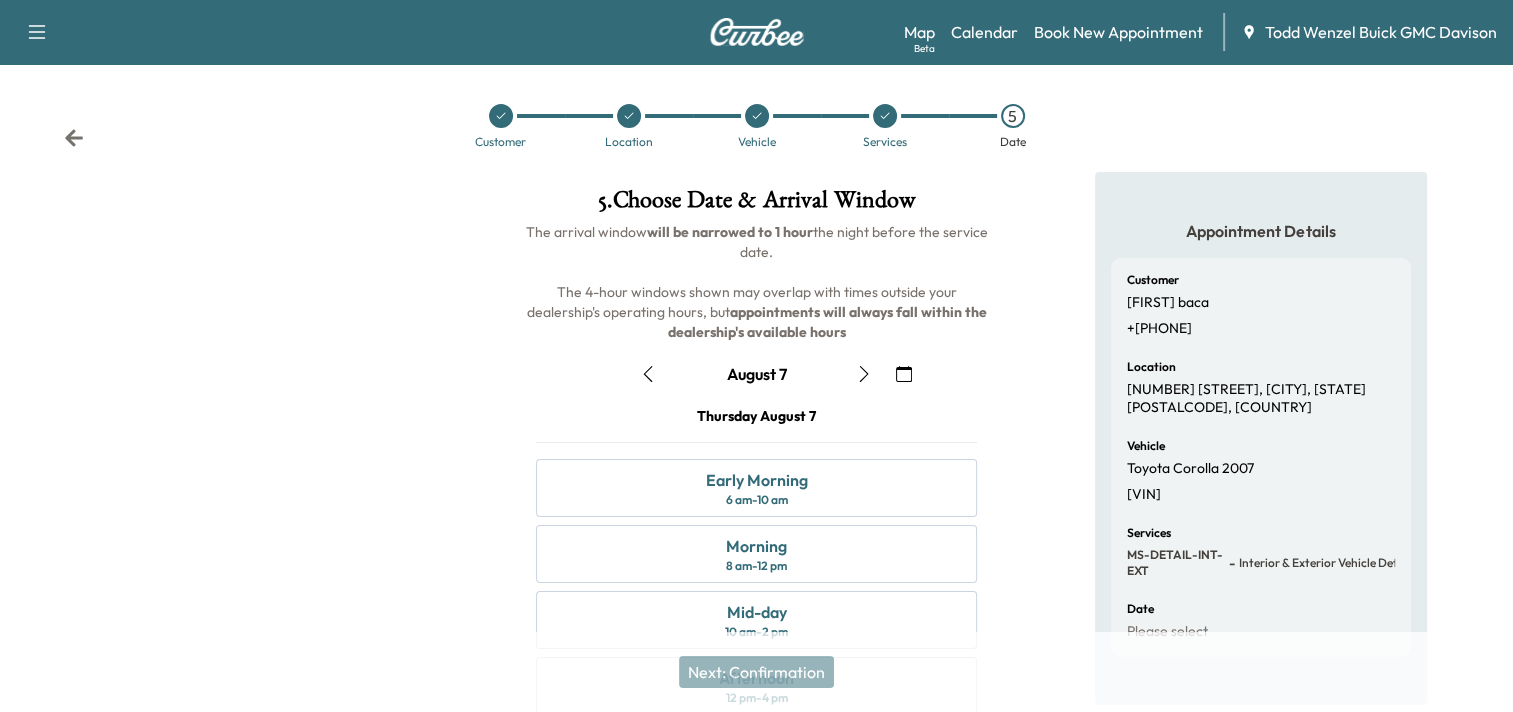 click 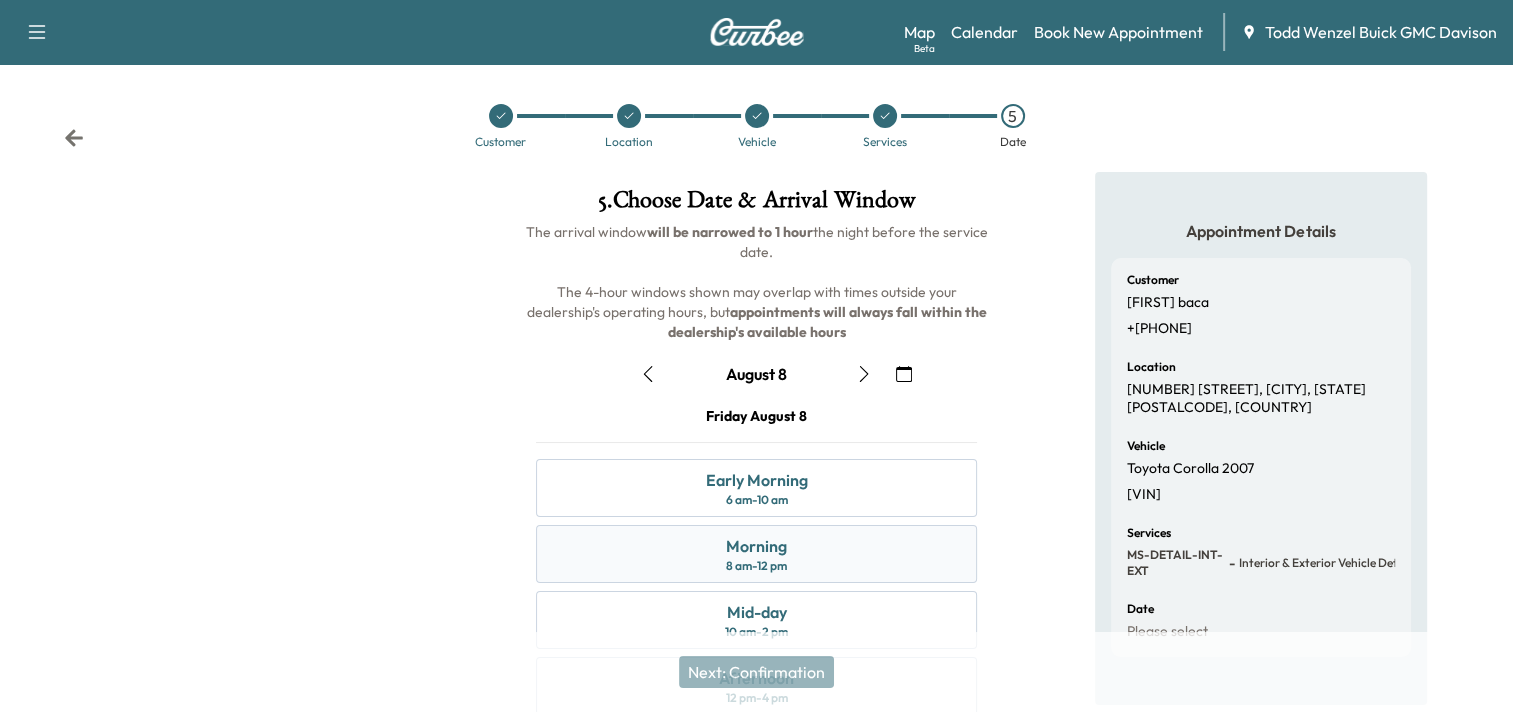 click on "Morning" at bounding box center (756, 546) 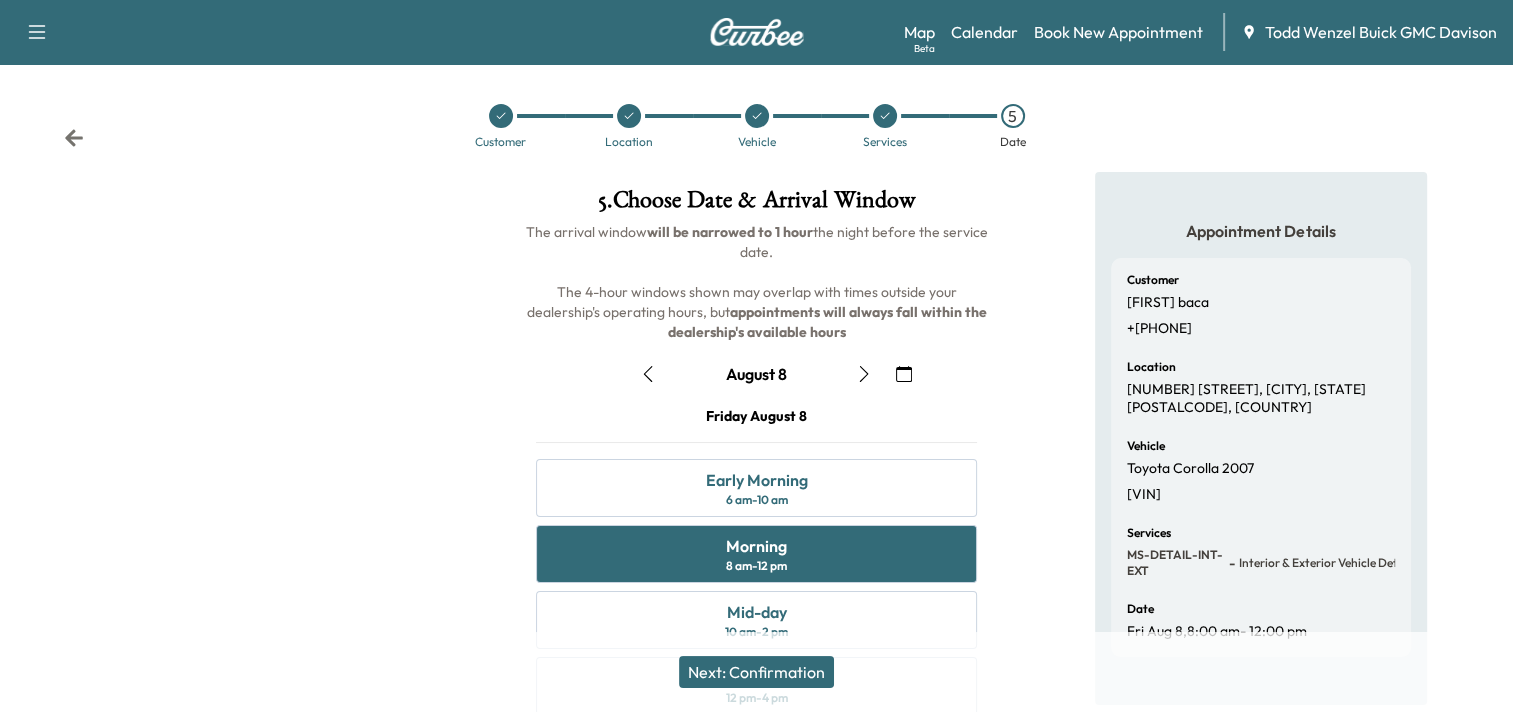 click on "Next: Confirmation" at bounding box center [756, 672] 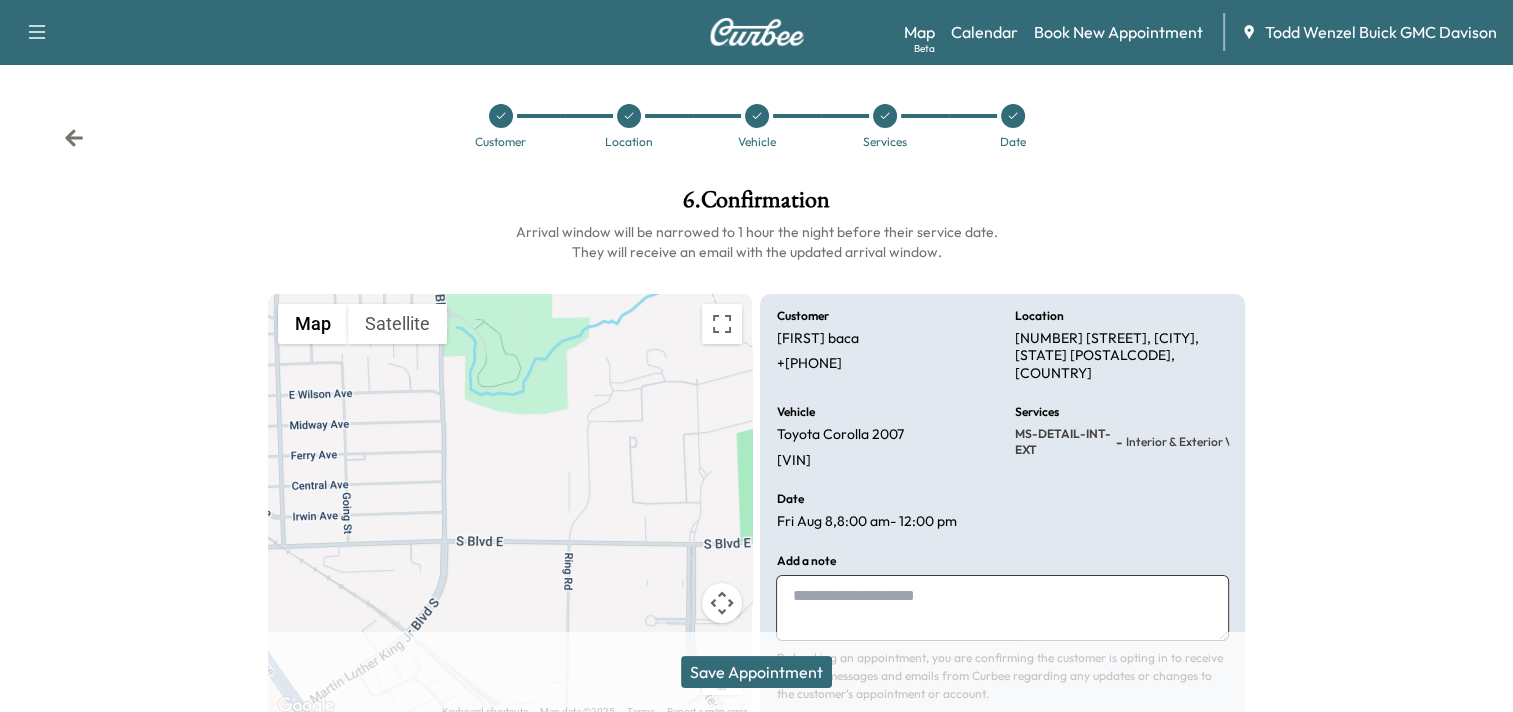 click on "Save Appointment" at bounding box center [756, 672] 